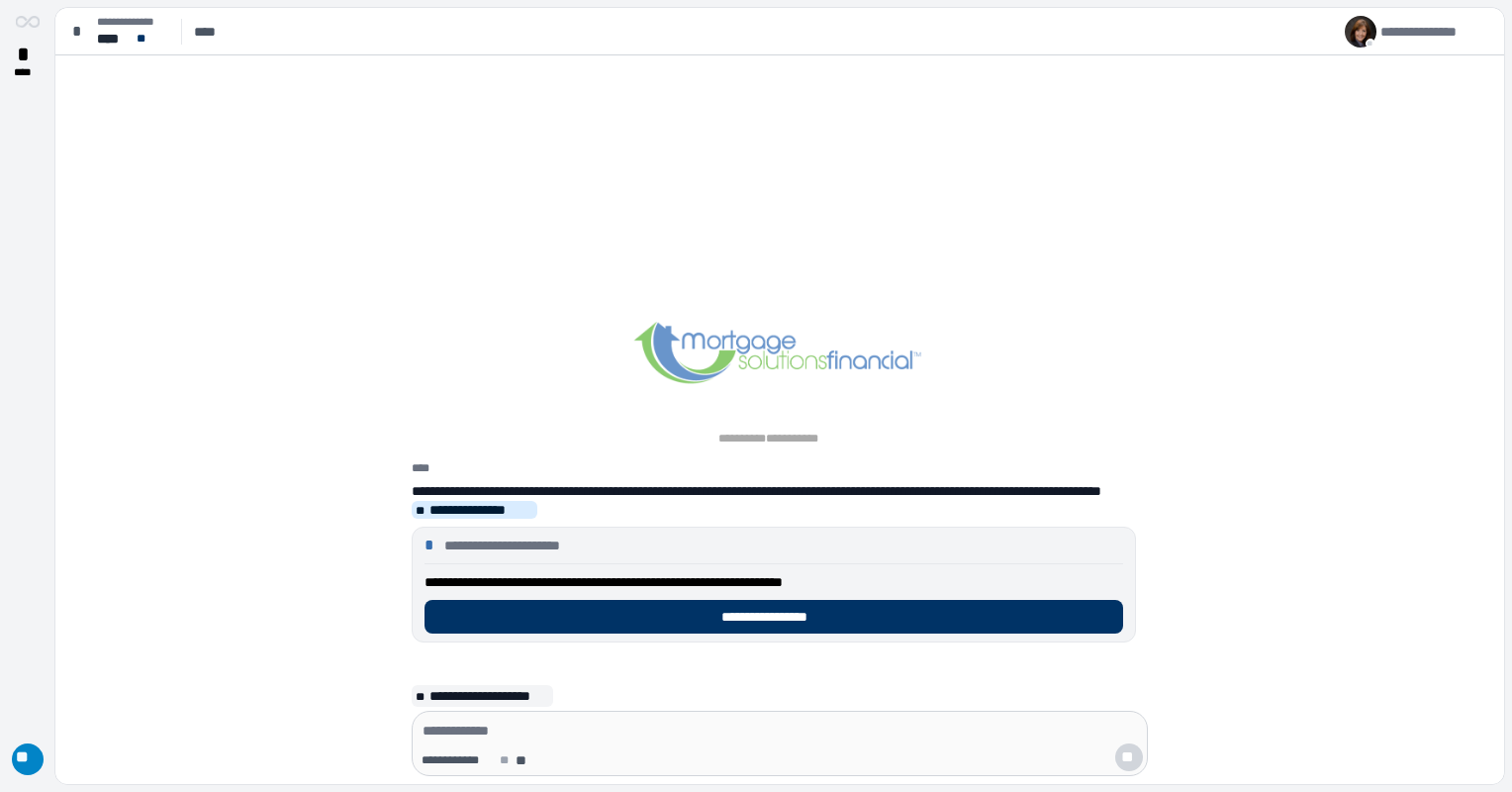 scroll, scrollTop: 0, scrollLeft: 0, axis: both 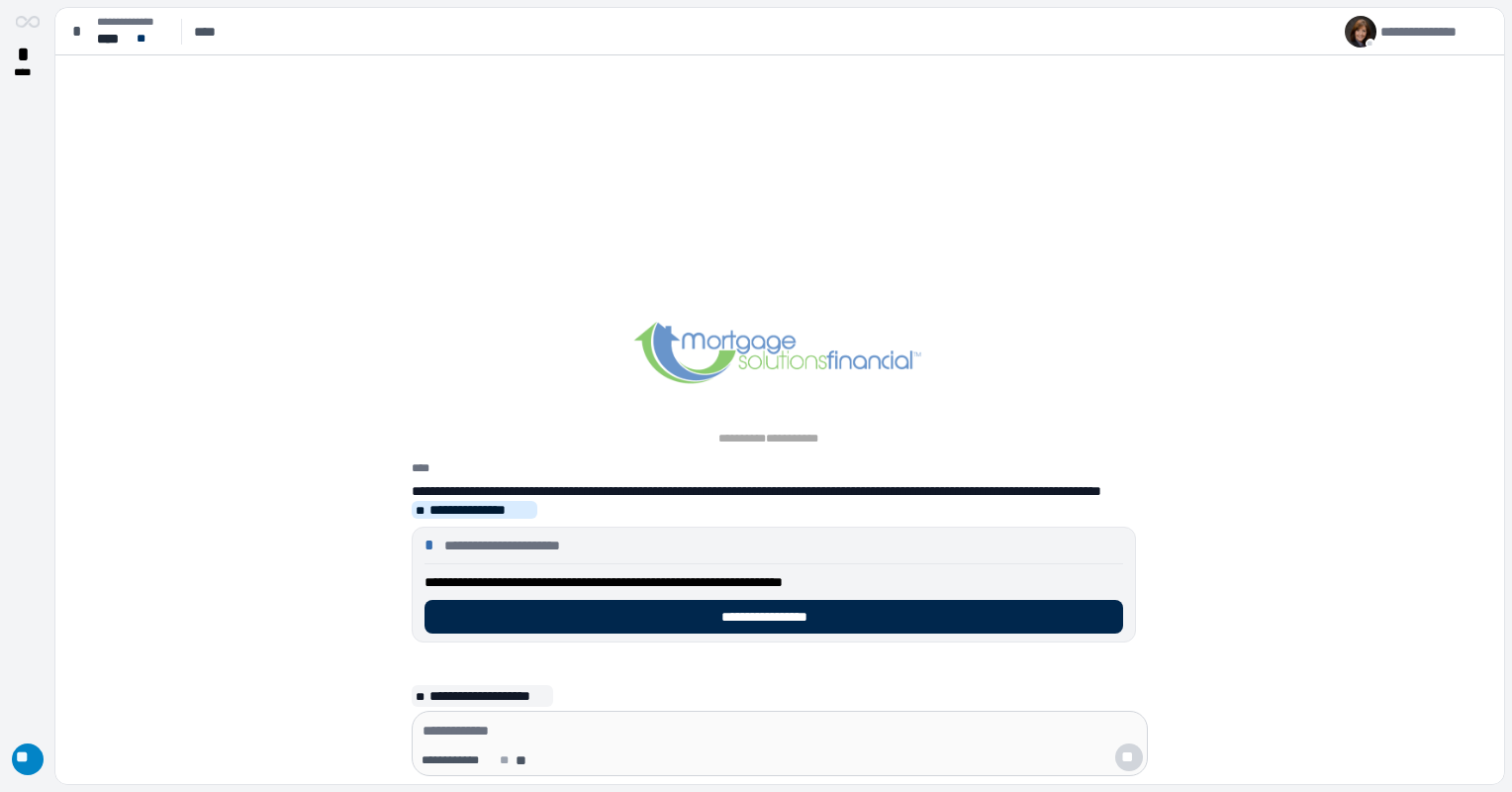 click on "**********" at bounding box center (774, 617) 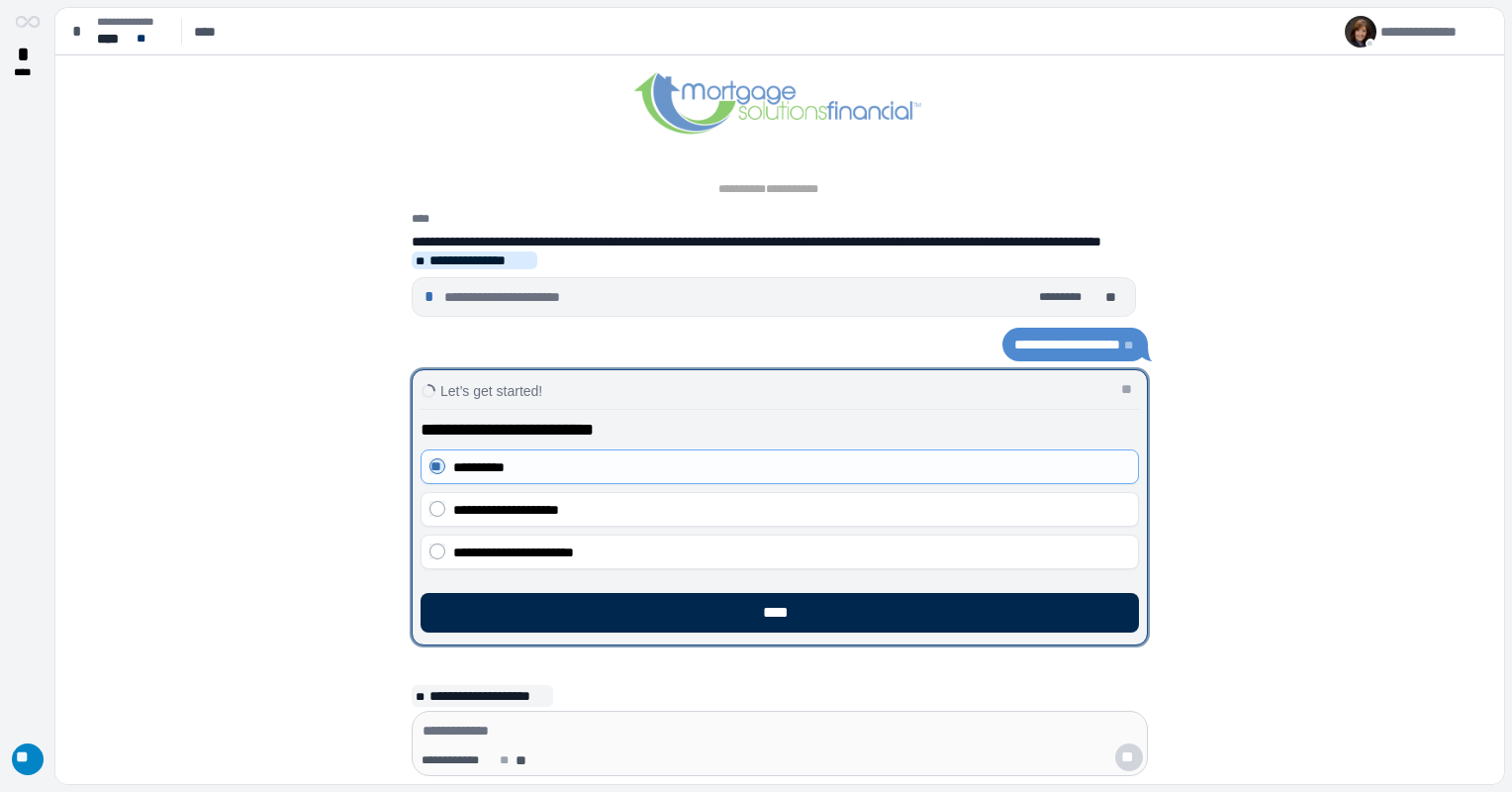 click on "****" at bounding box center [780, 613] 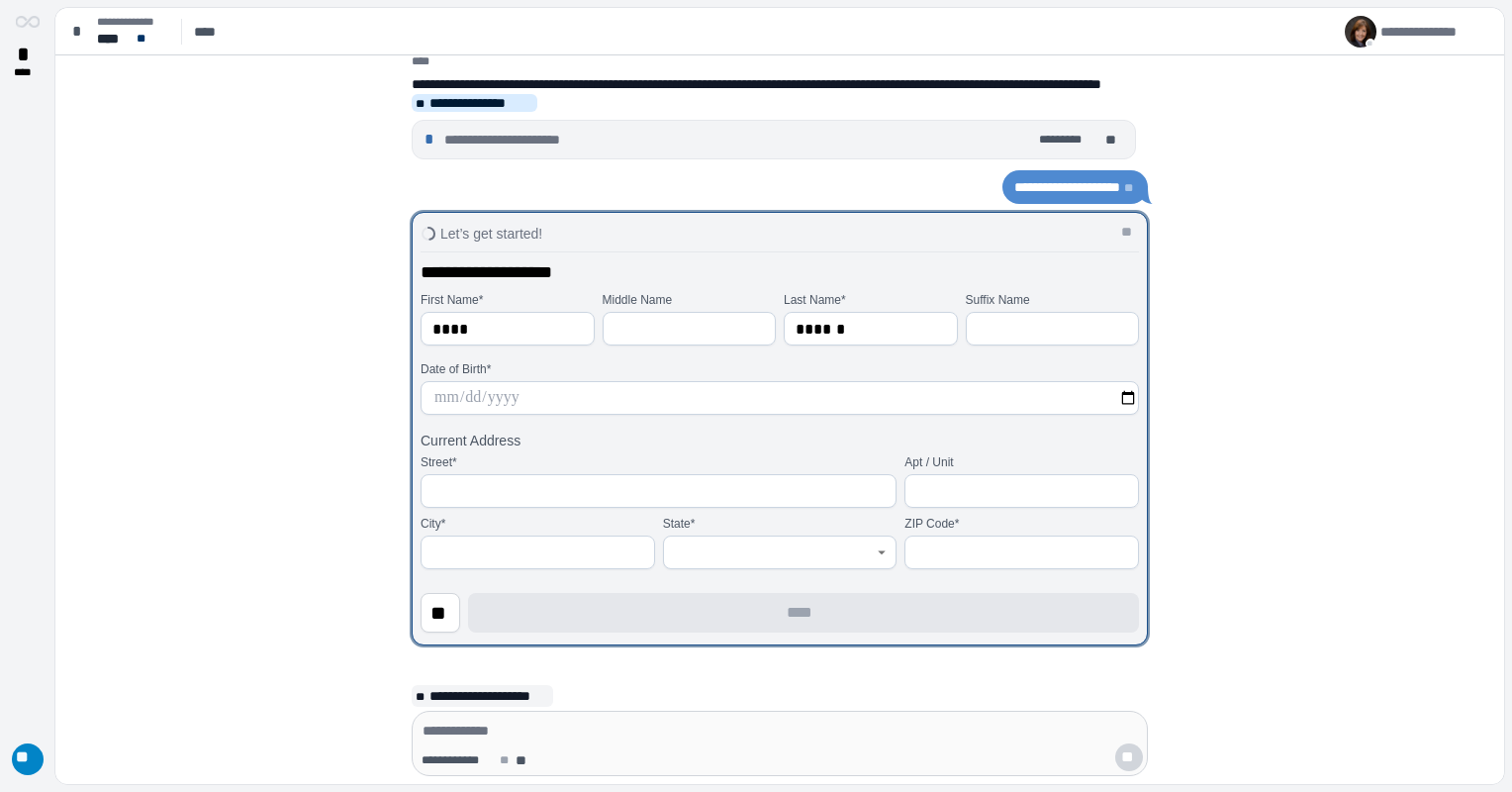 click at bounding box center (780, 398) 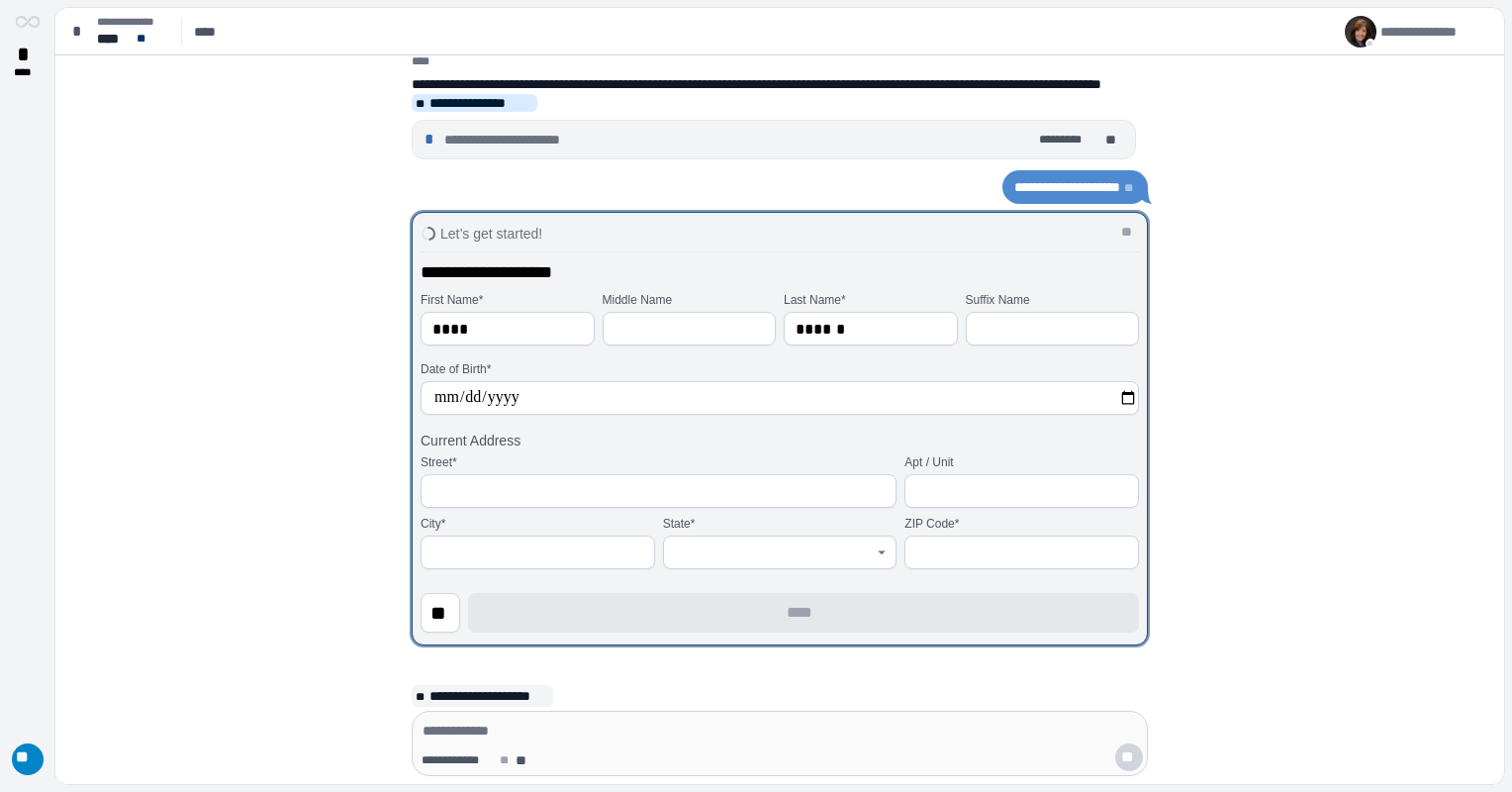 type on "**********" 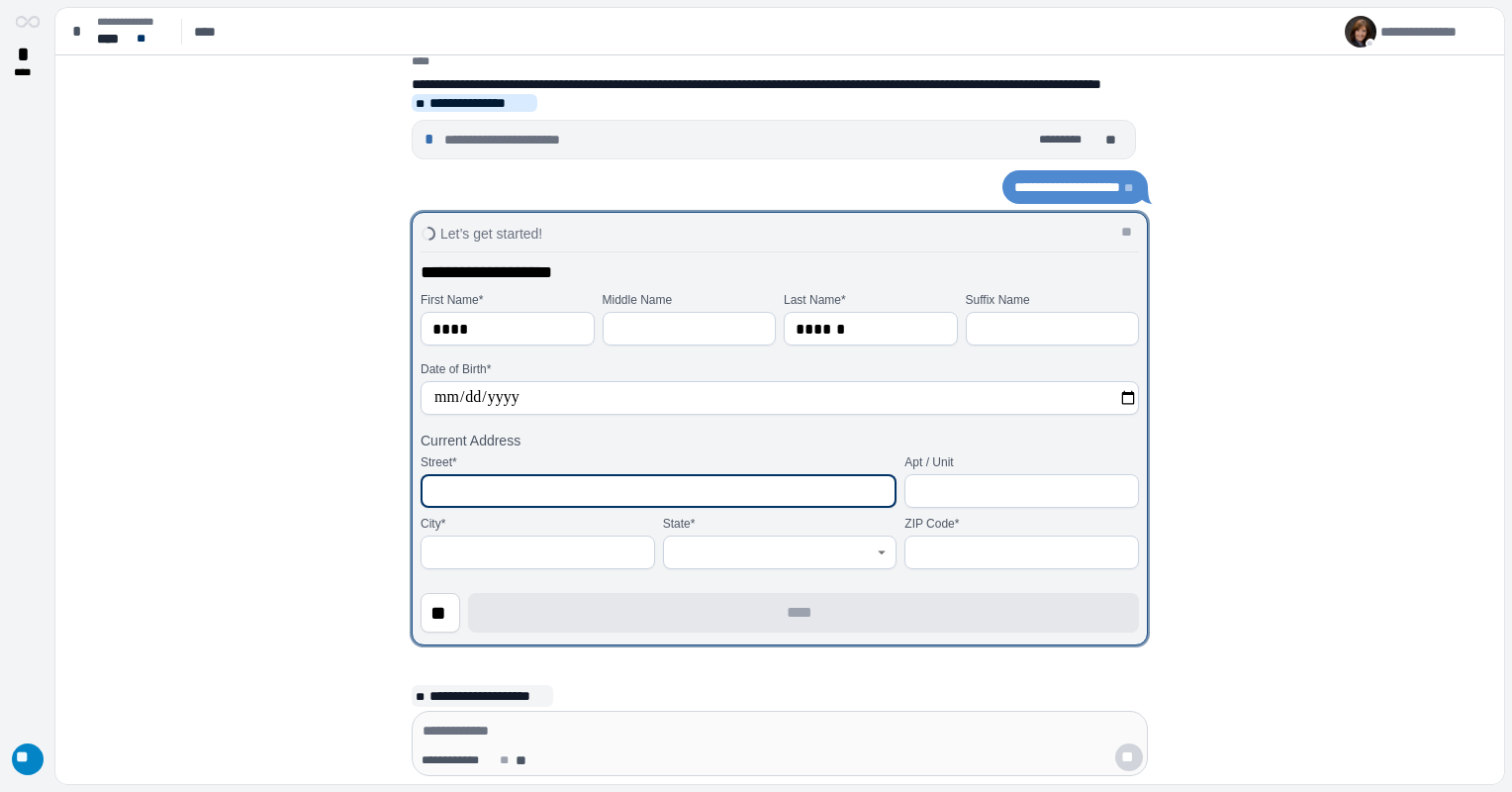 click at bounding box center [658, 491] 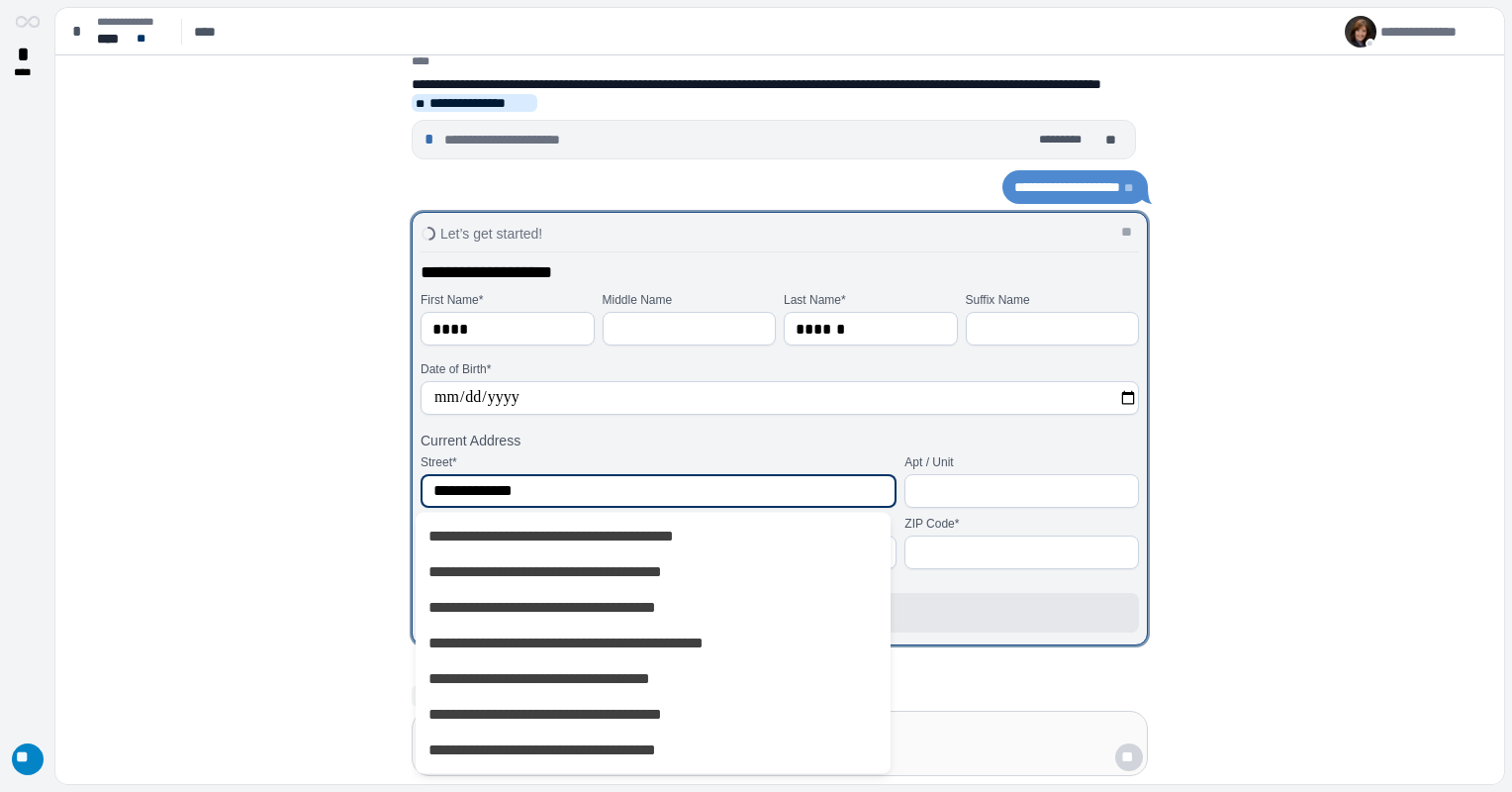 type on "**********" 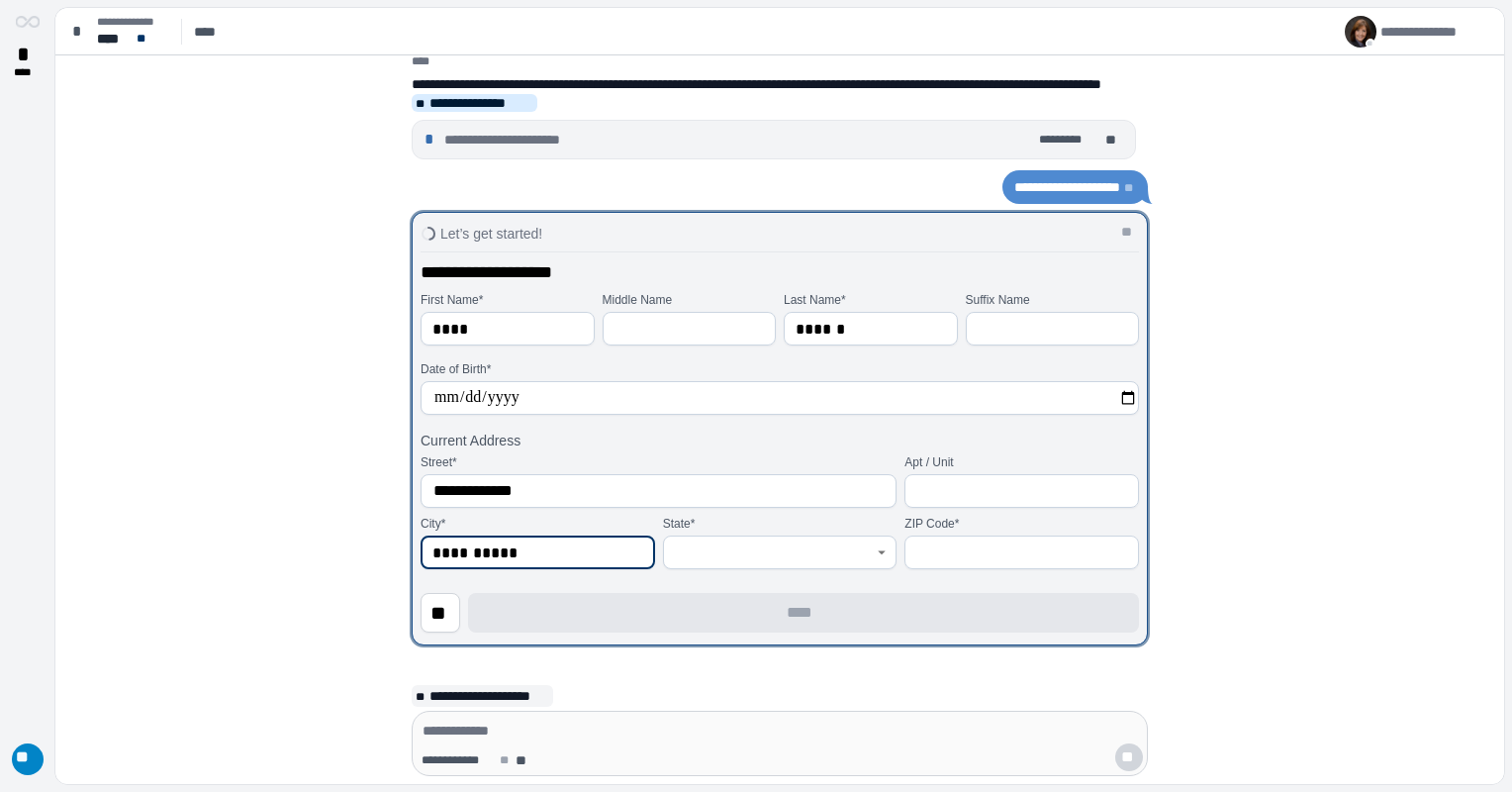type on "**********" 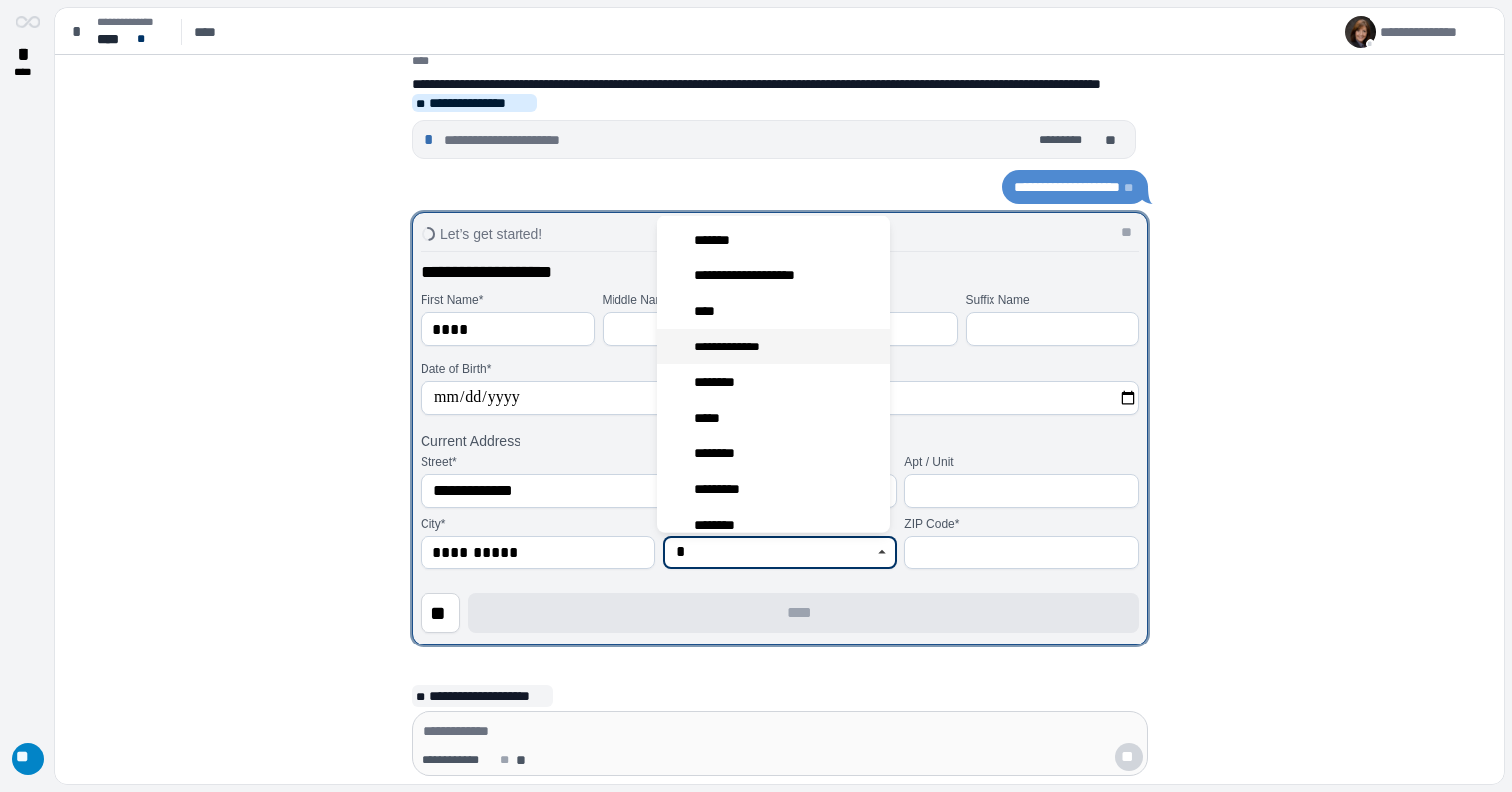 click on "**********" at bounding box center [738, 346] 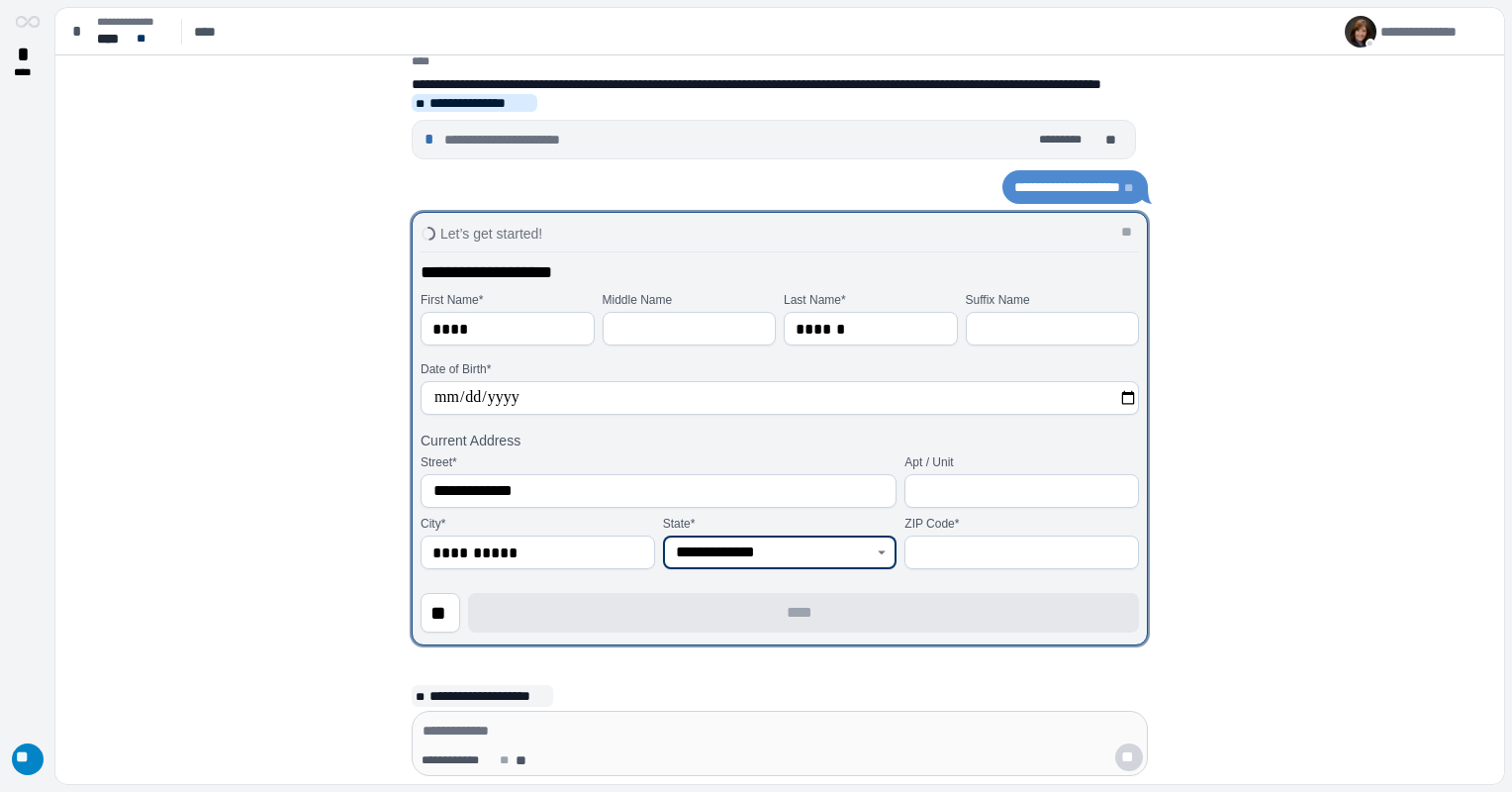 type on "**********" 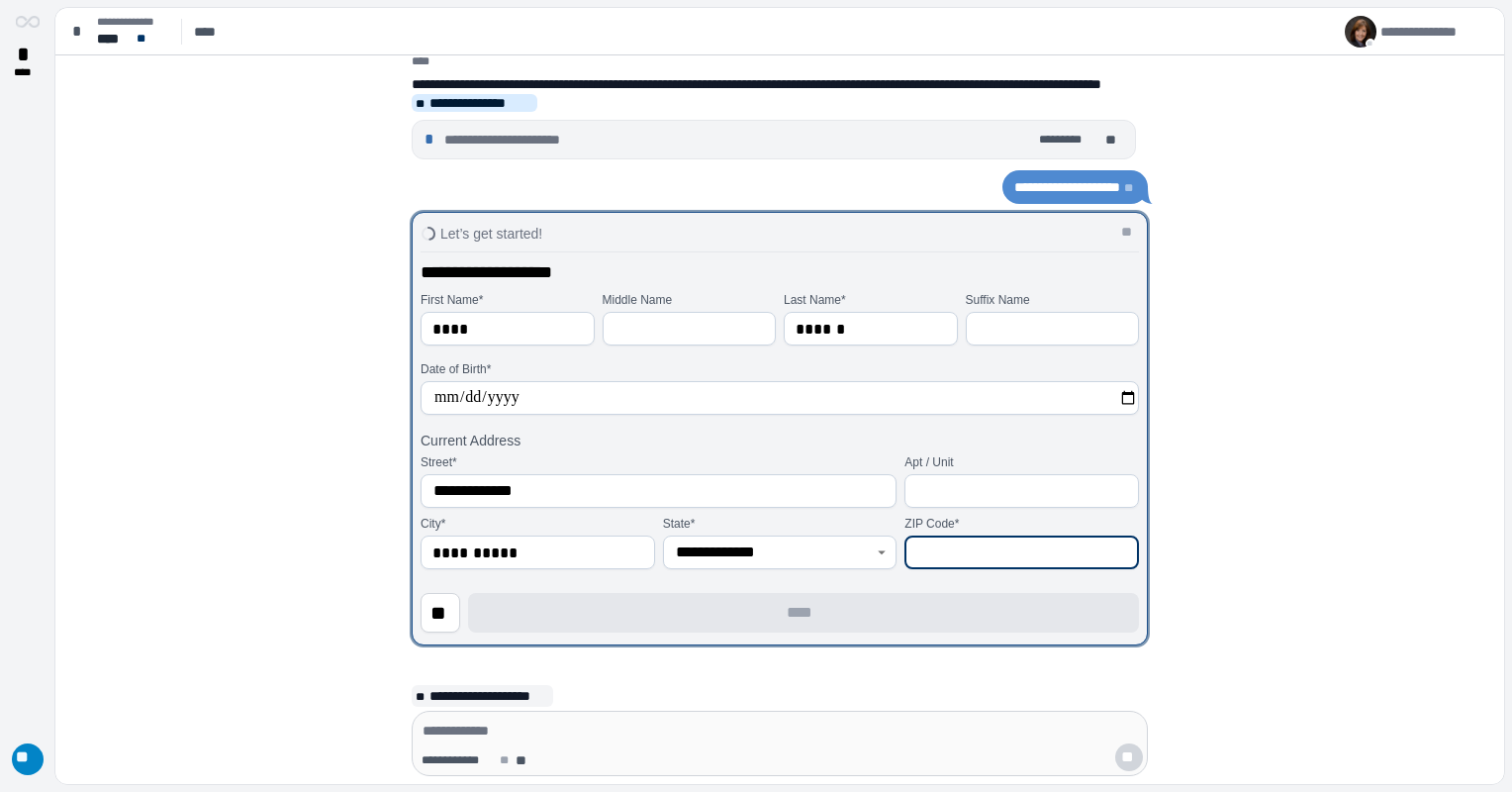 click at bounding box center (1021, 552) 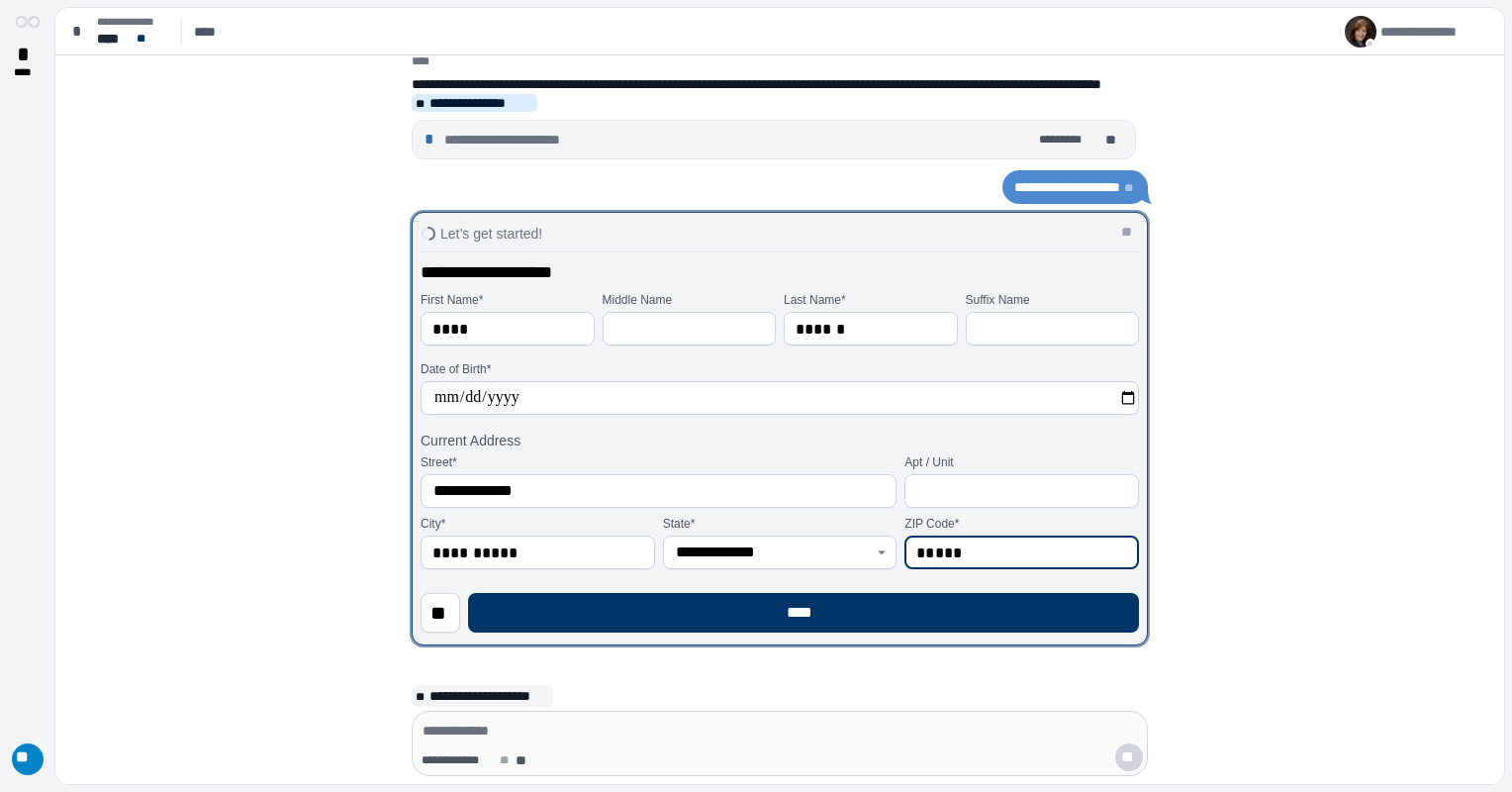 type on "*****" 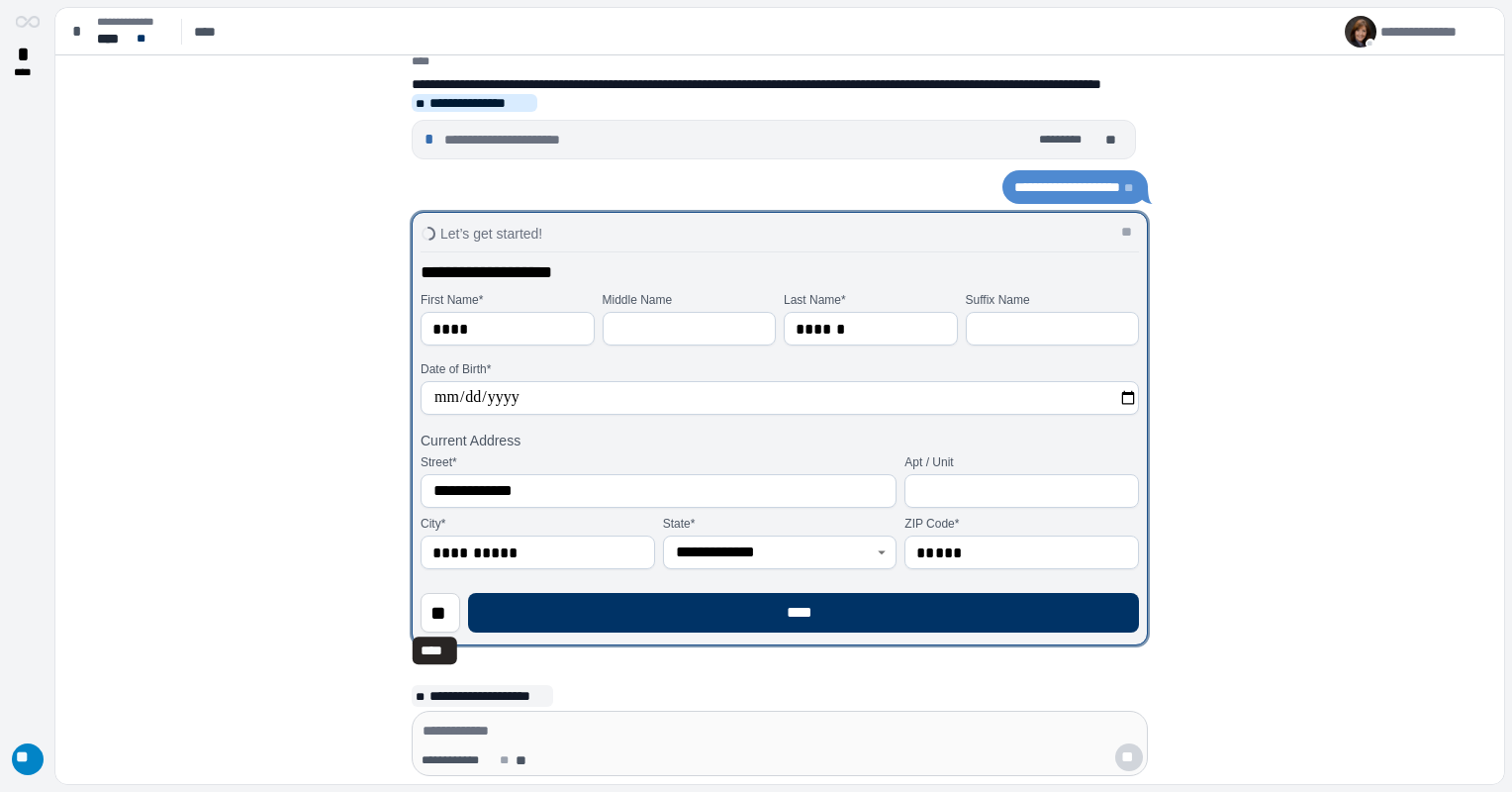 type 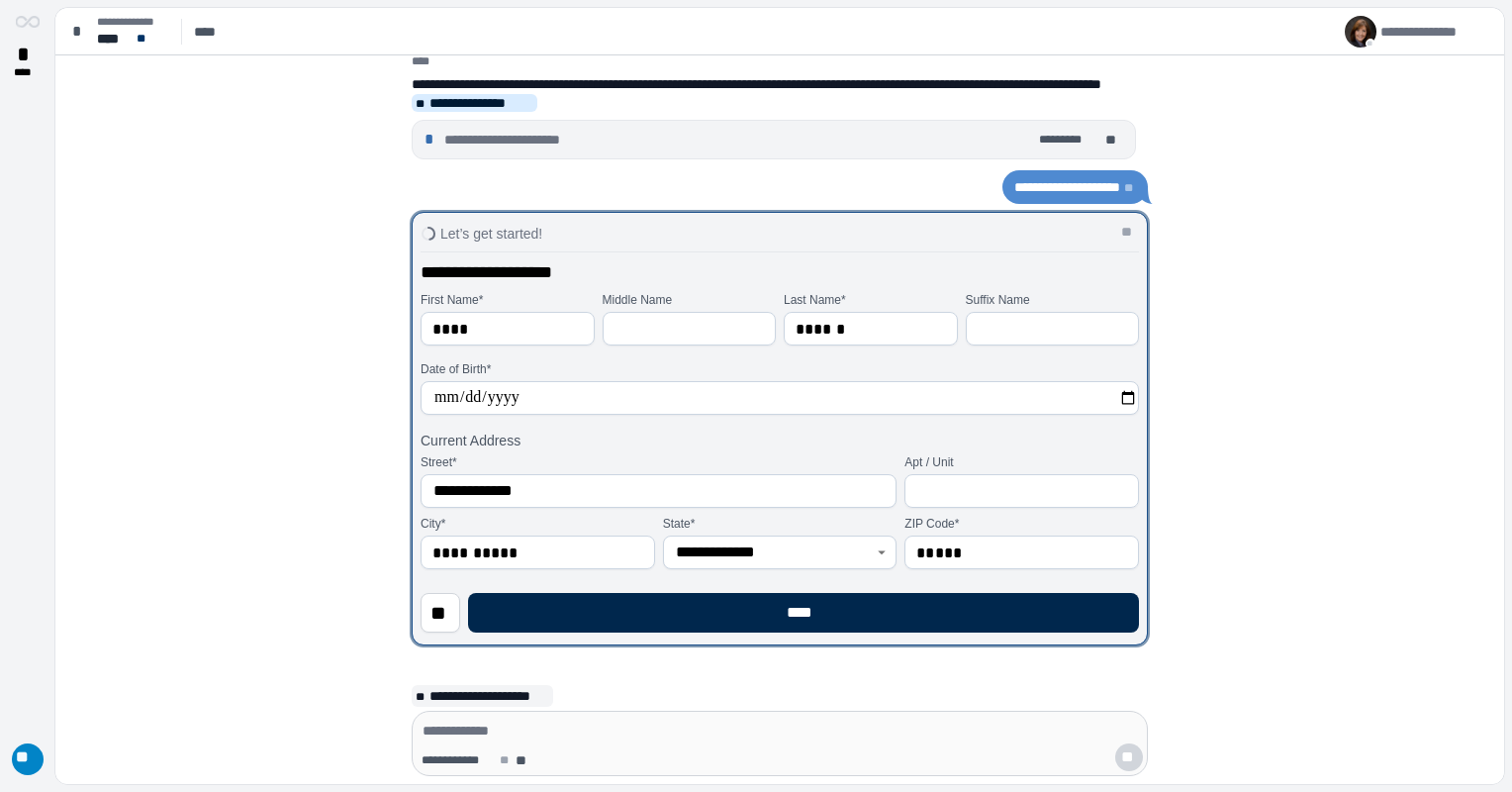 click on "****" at bounding box center (803, 613) 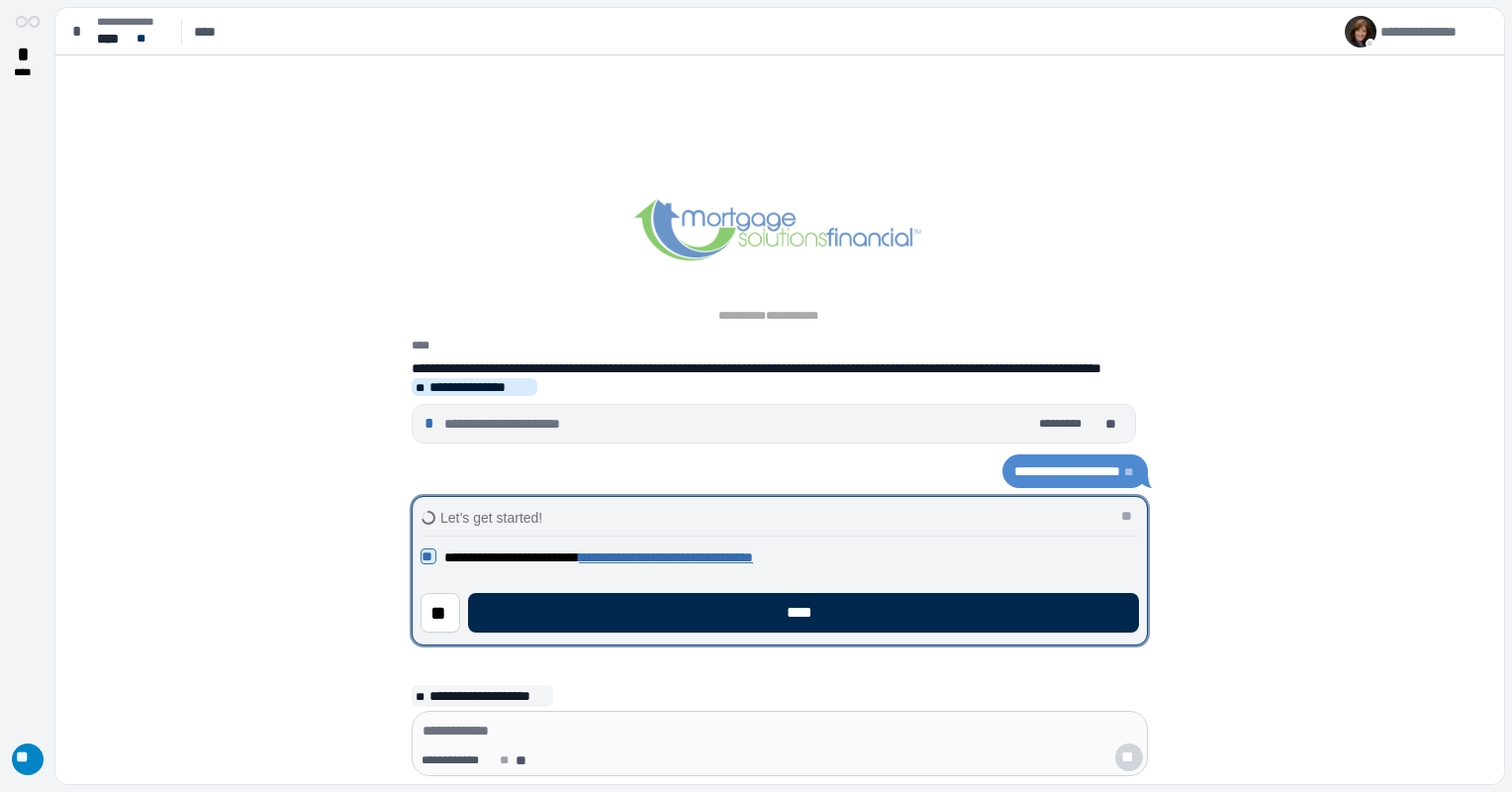 click on "****" at bounding box center [803, 613] 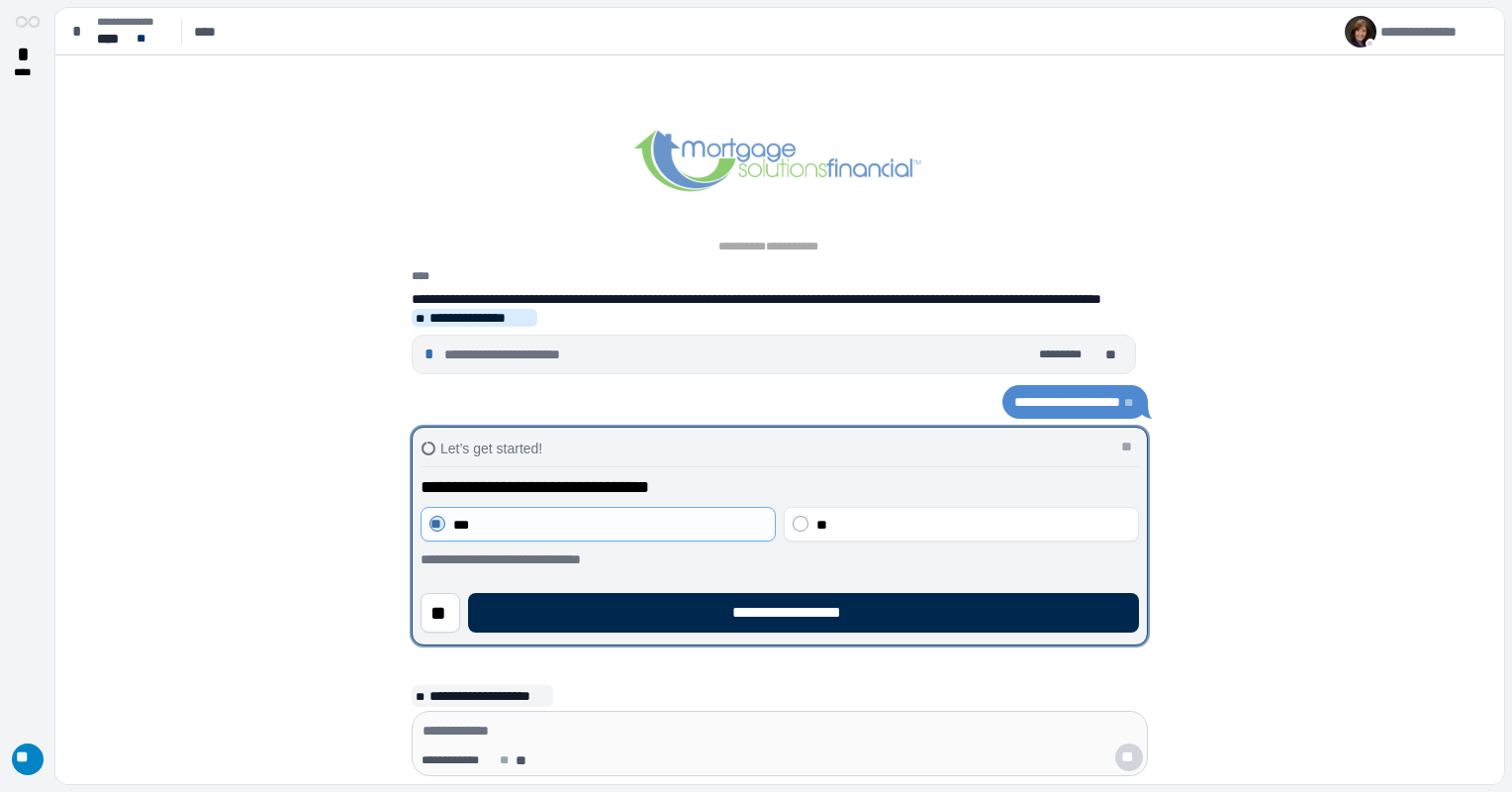 click on "**********" at bounding box center (803, 613) 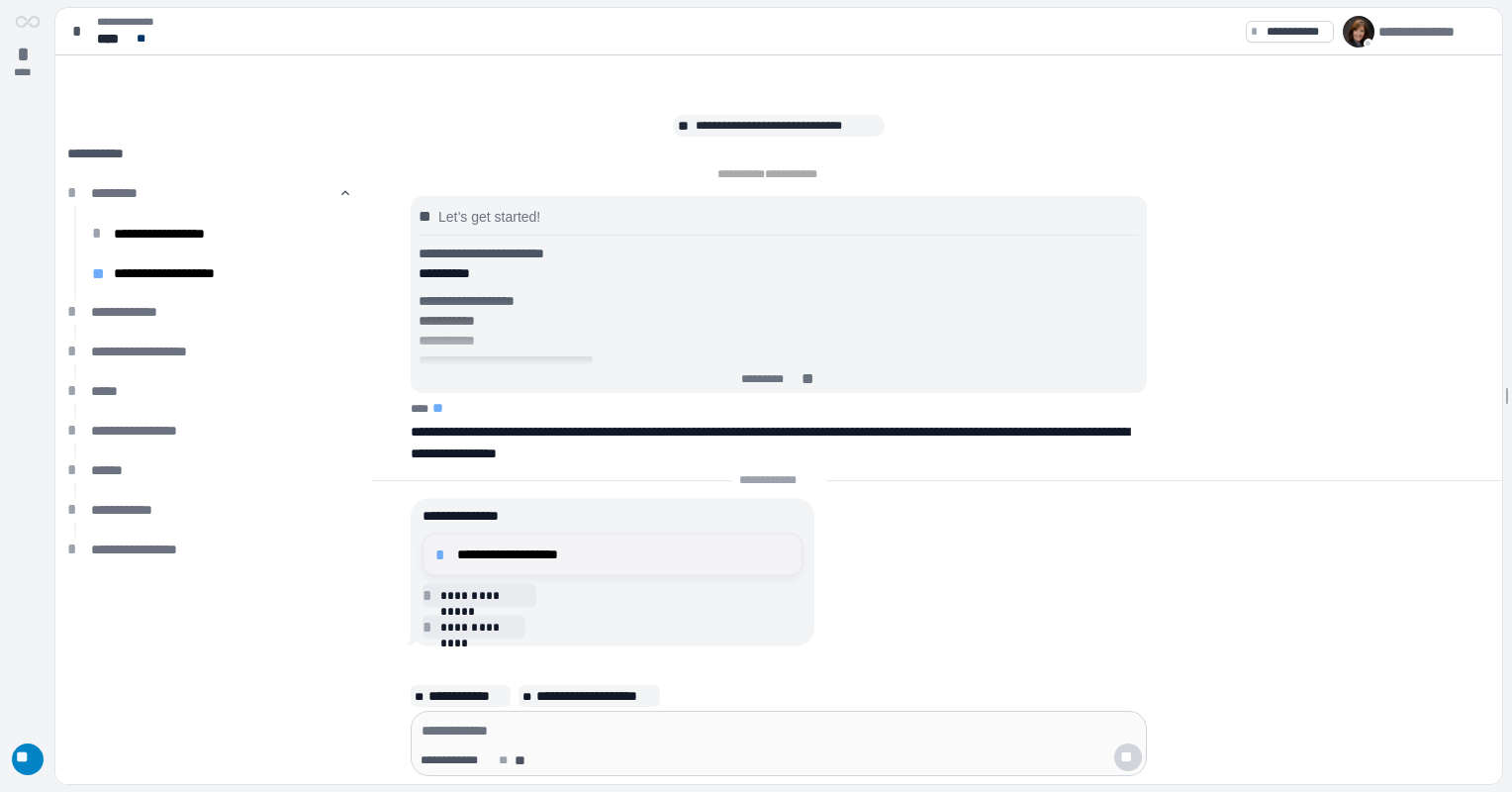 click on "**********" at bounding box center [623, 554] 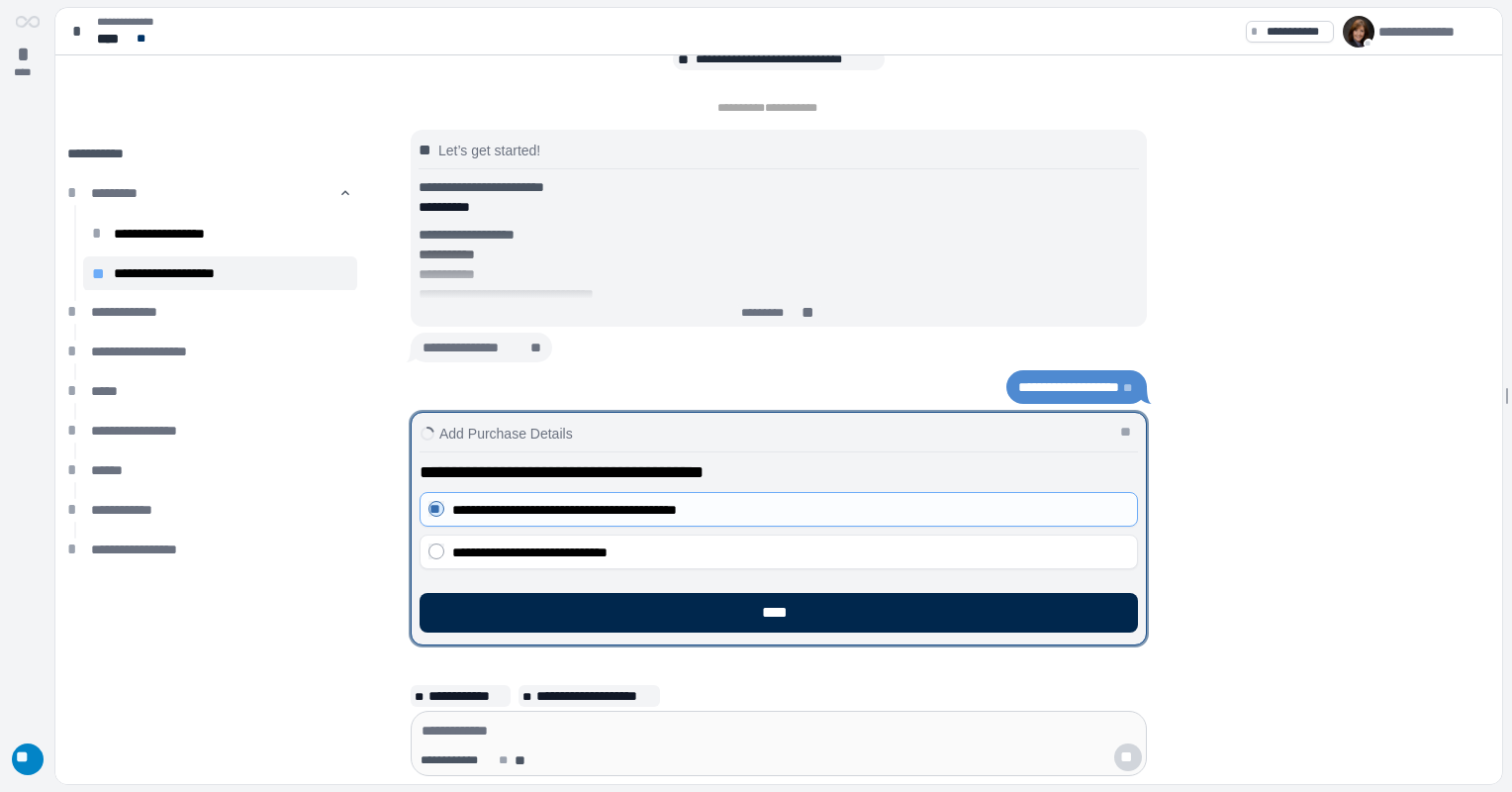 click on "****" at bounding box center [779, 613] 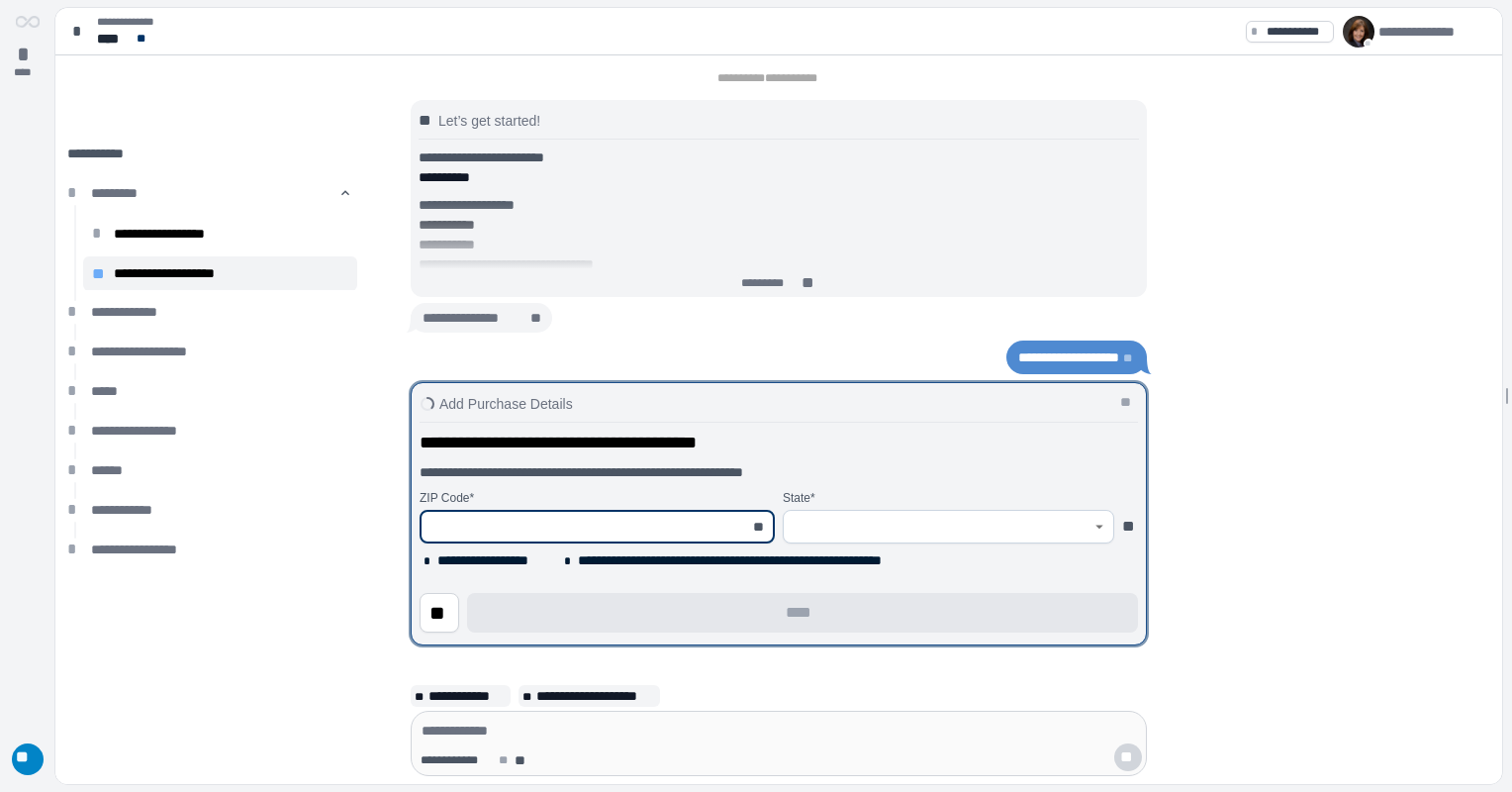 click at bounding box center [586, 527] 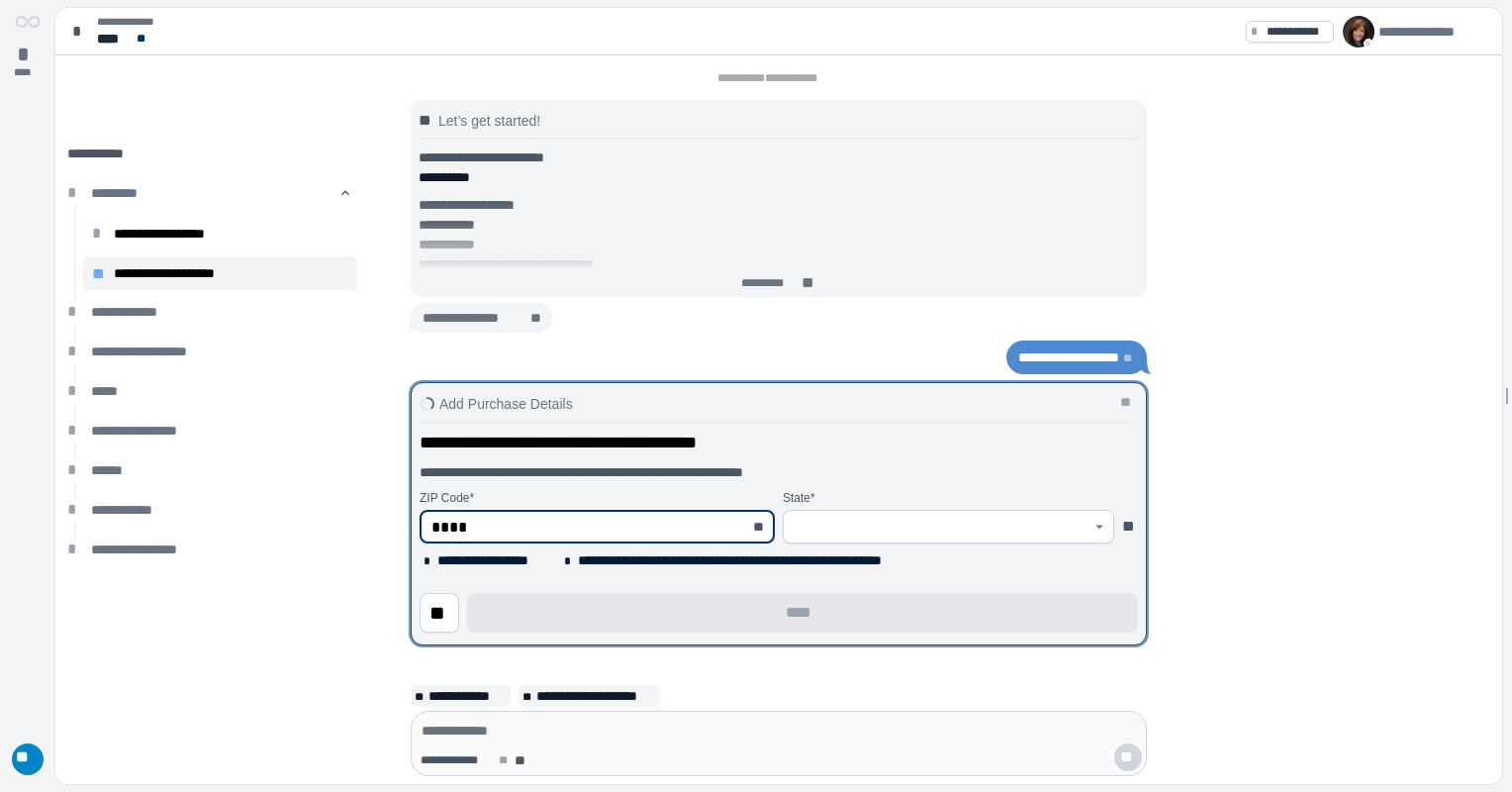 type on "*****" 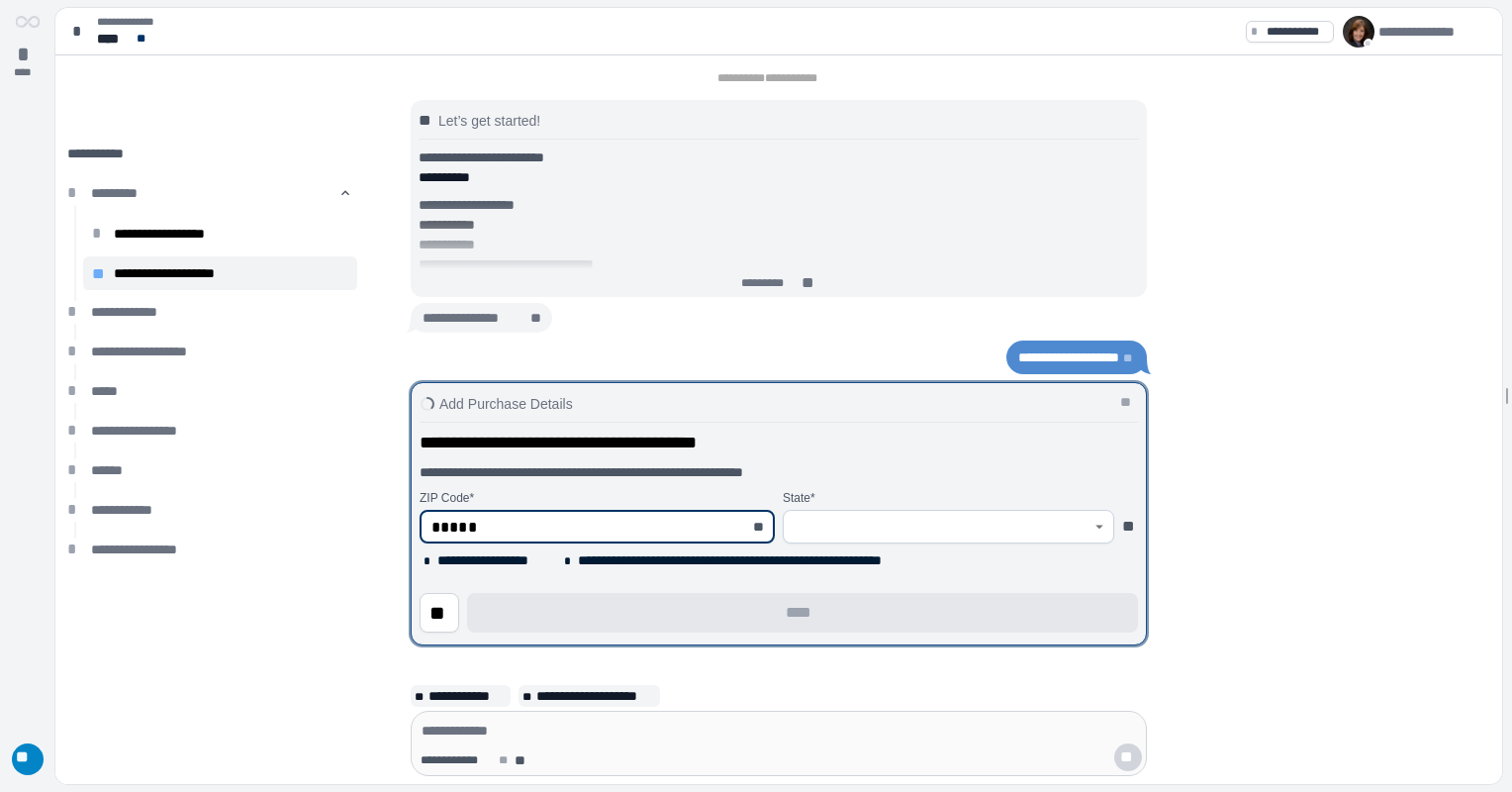 type on "*******" 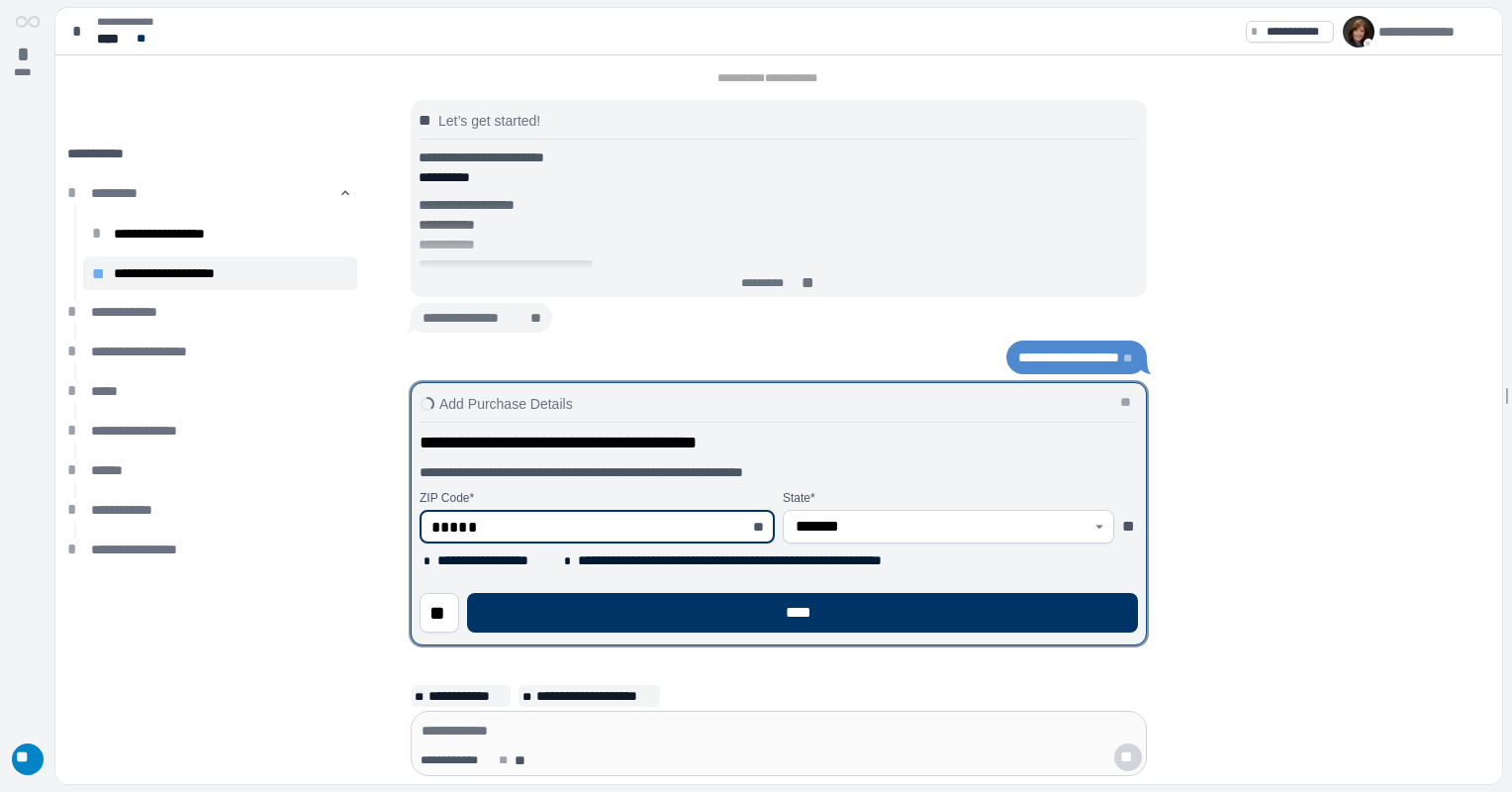 type on "*****" 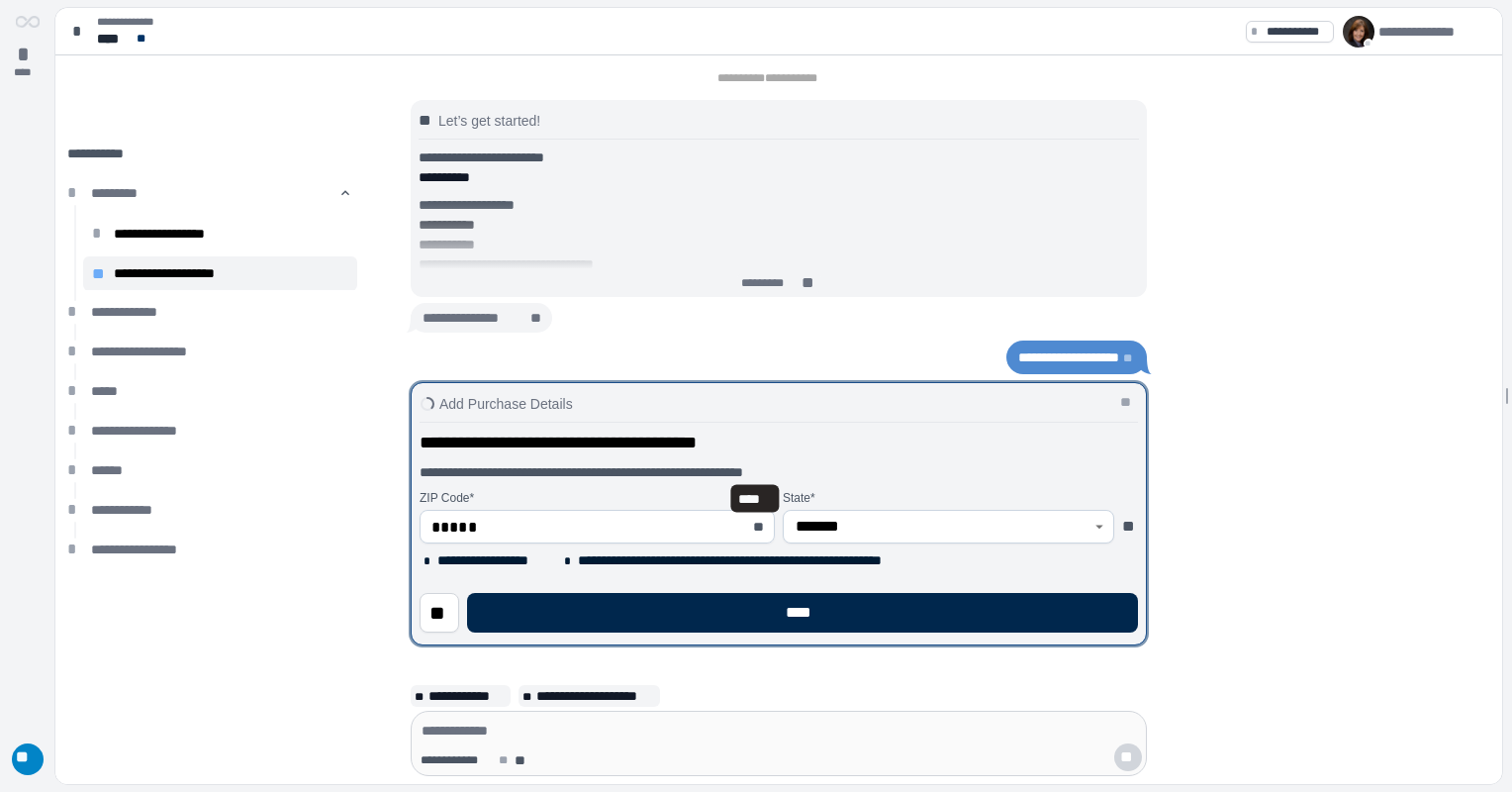 type 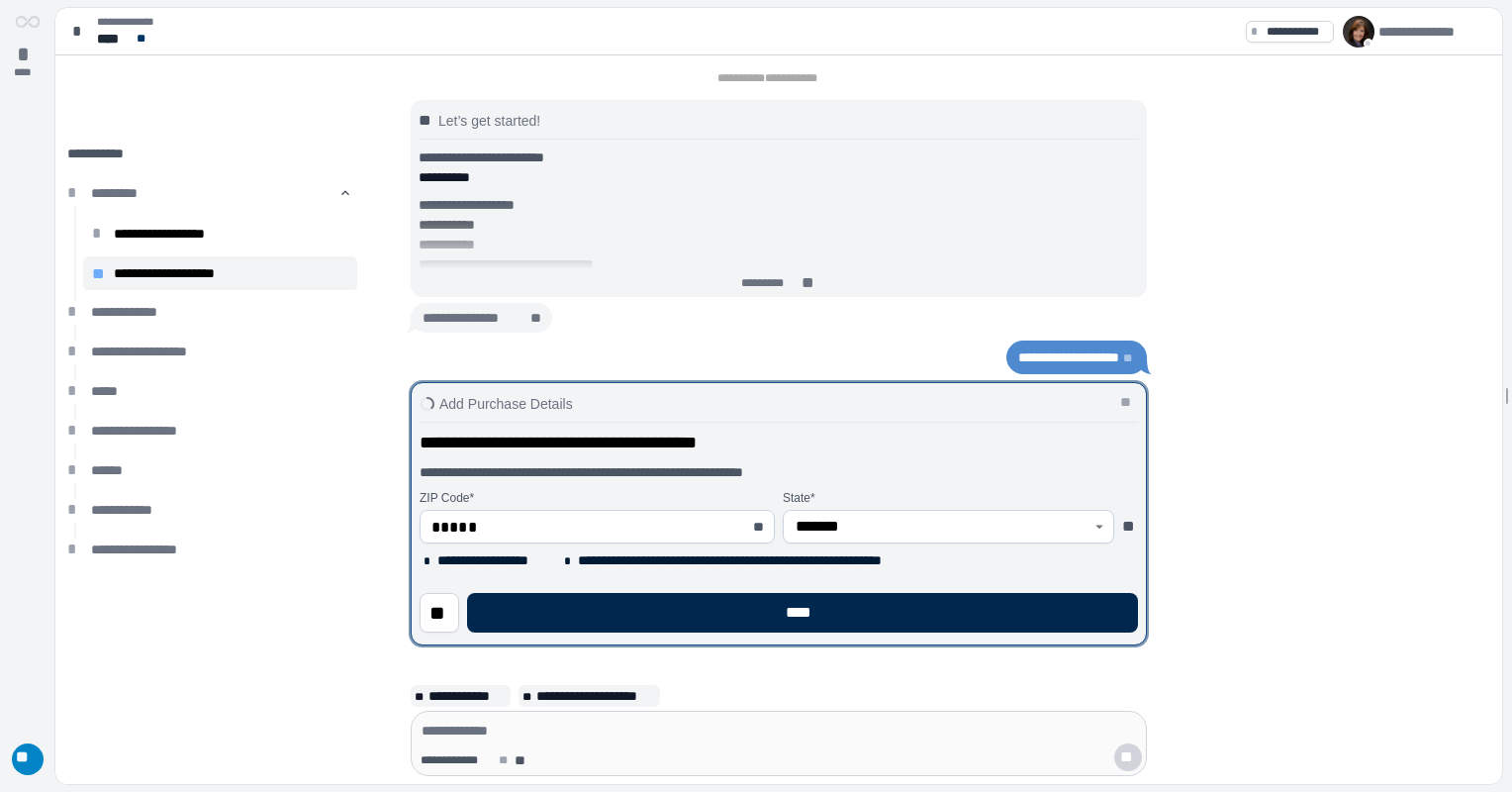 click on "****" at bounding box center (803, 613) 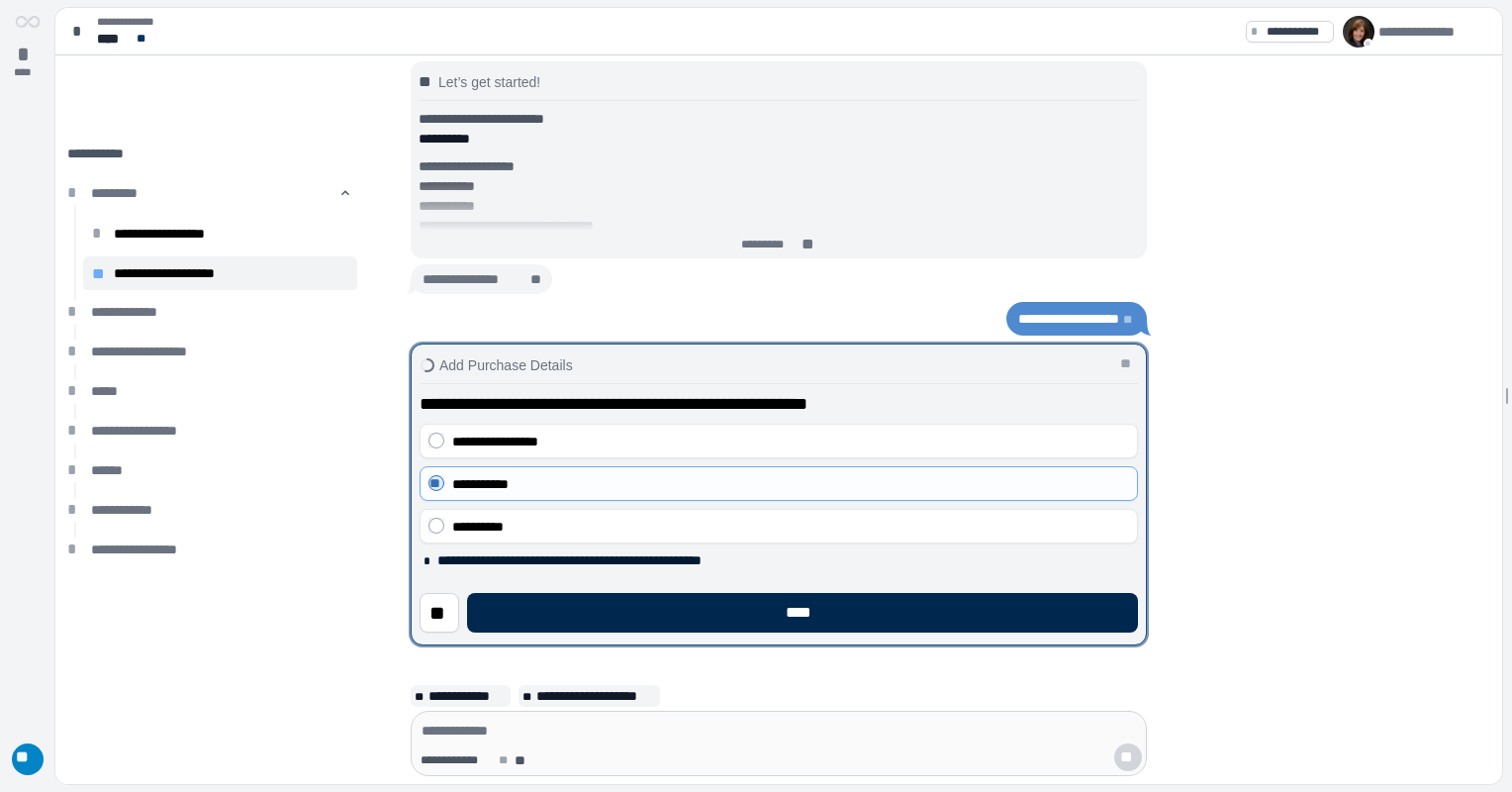 click on "****" at bounding box center [803, 613] 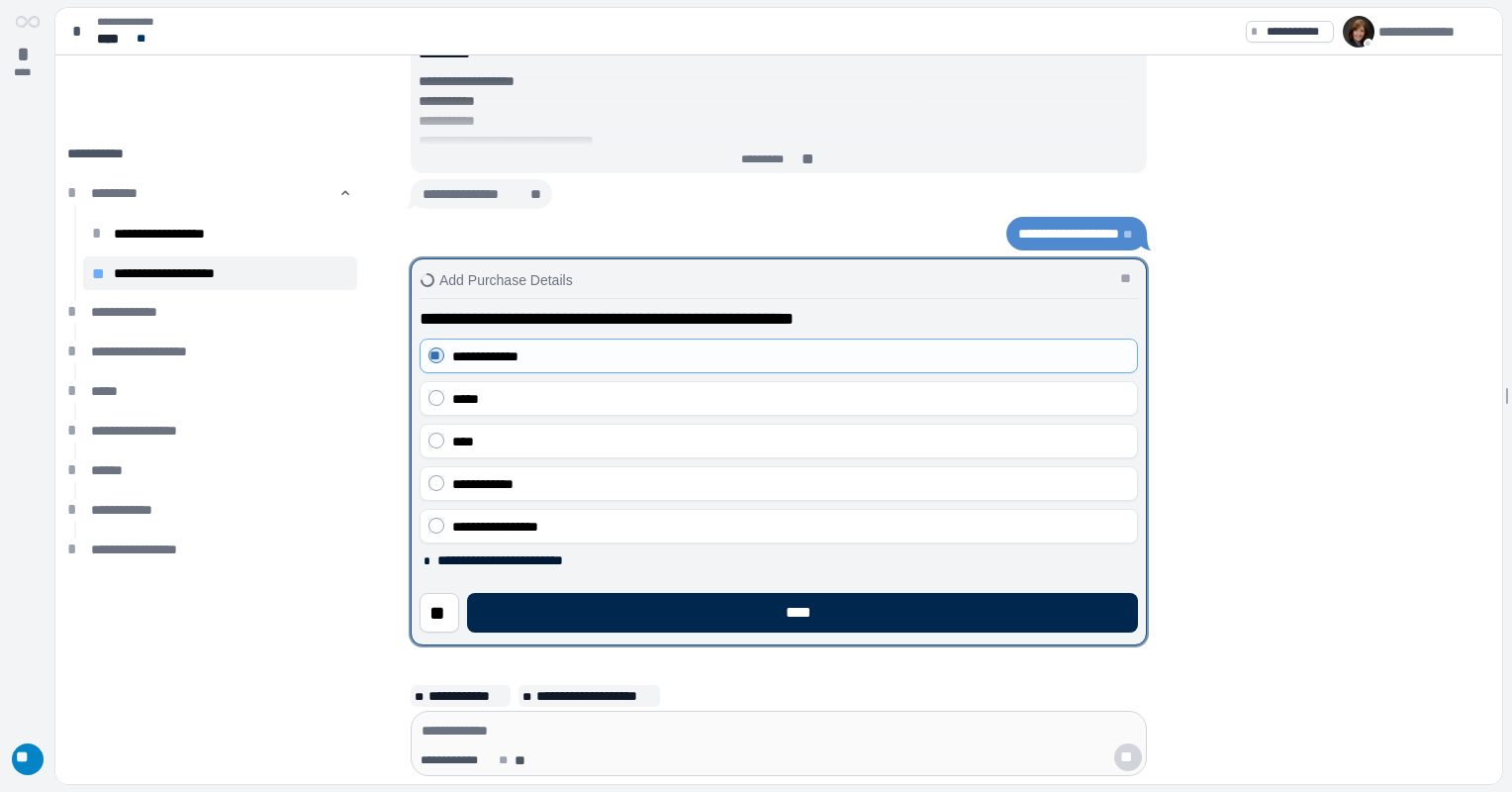 click on "****" at bounding box center [803, 613] 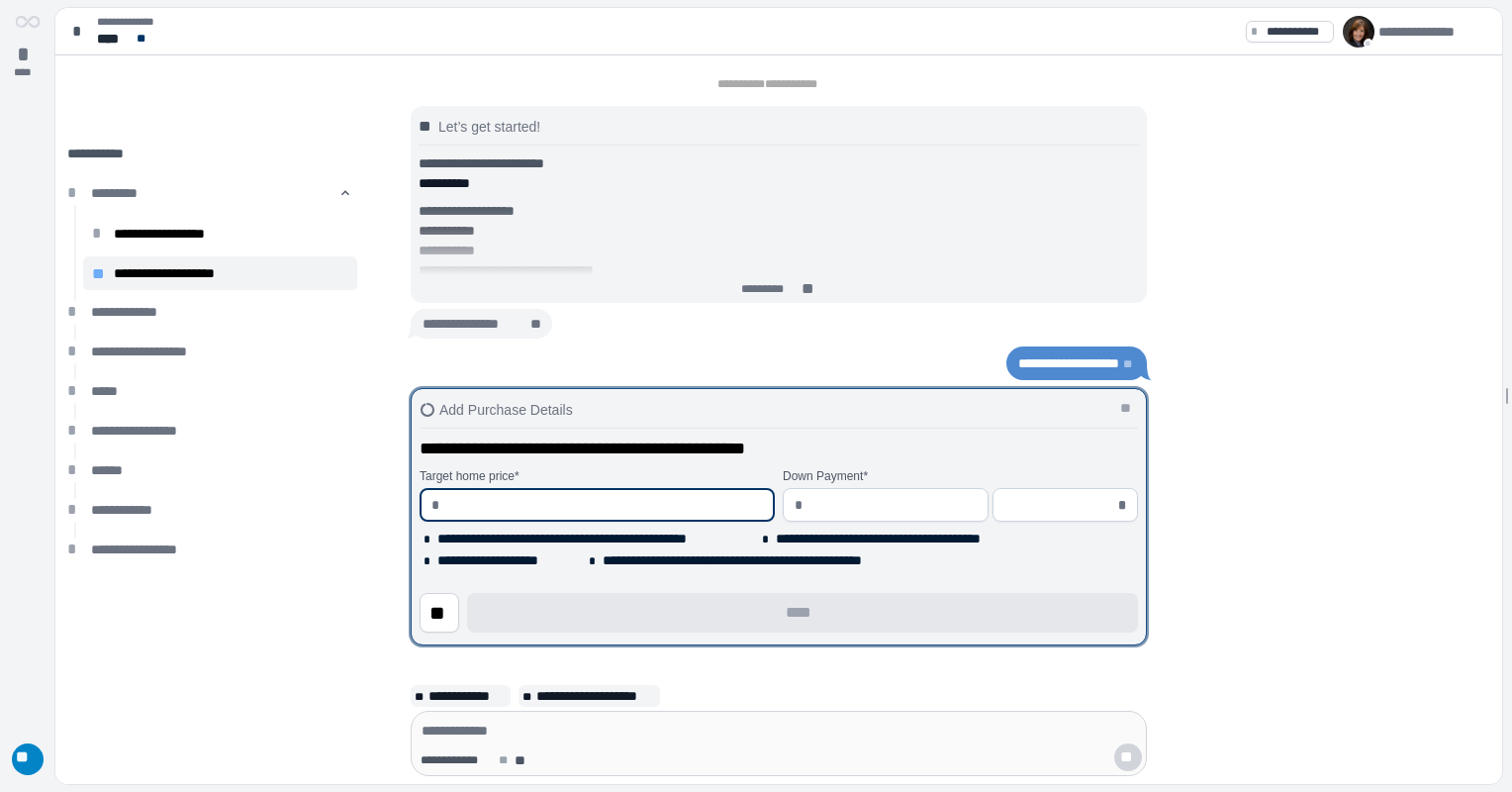 click at bounding box center [605, 505] 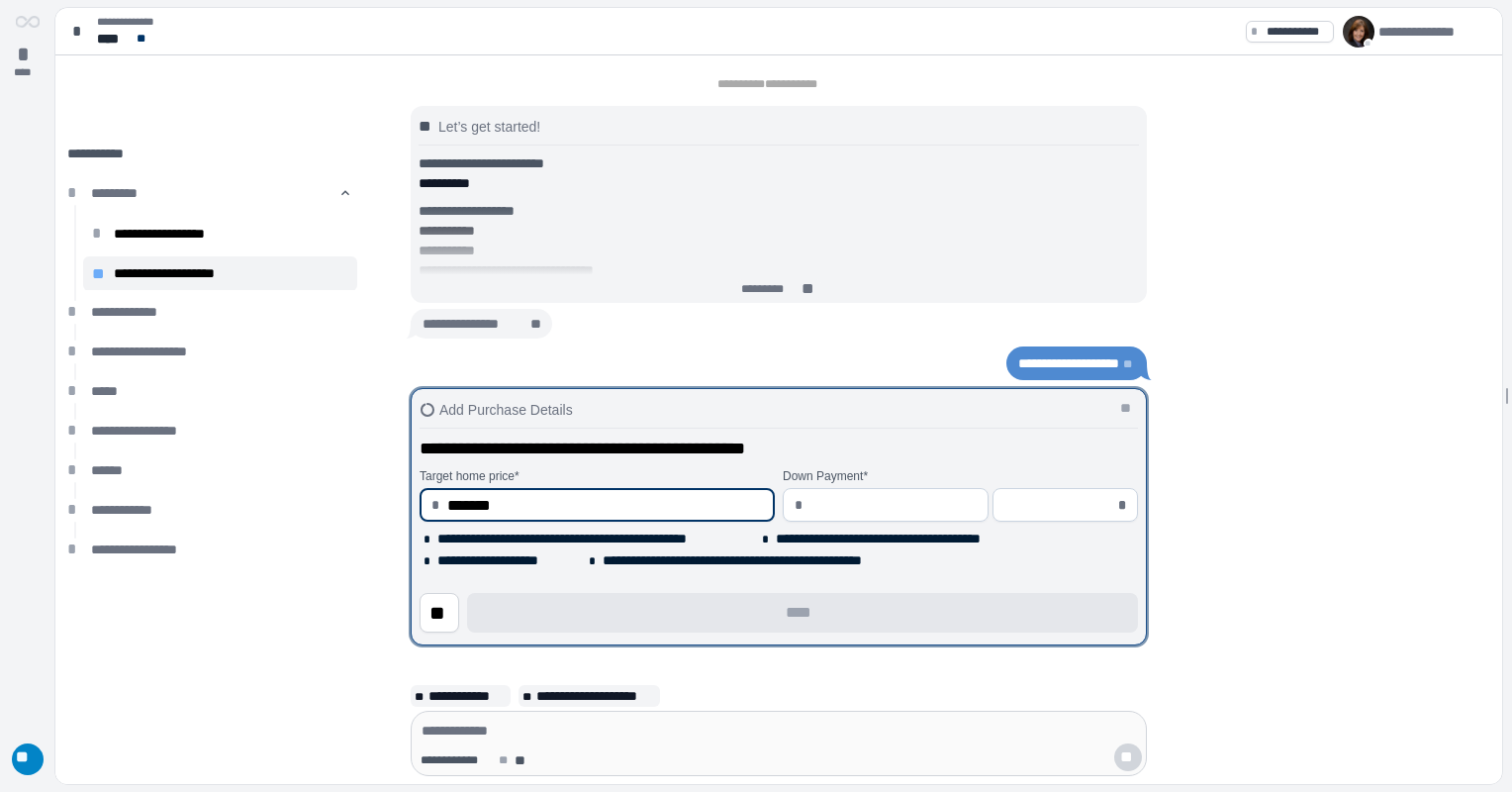 type on "**********" 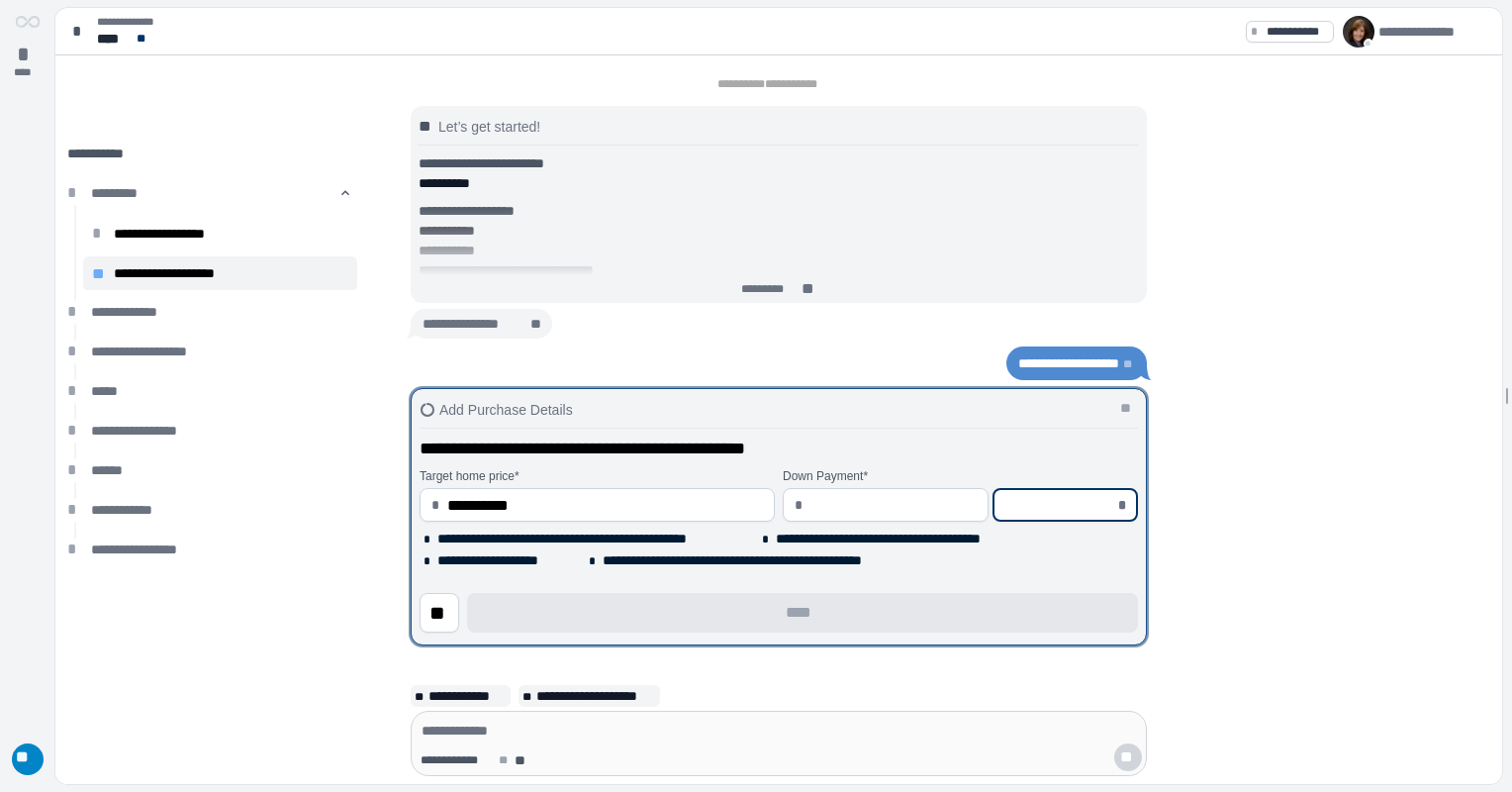 click at bounding box center (1059, 505) 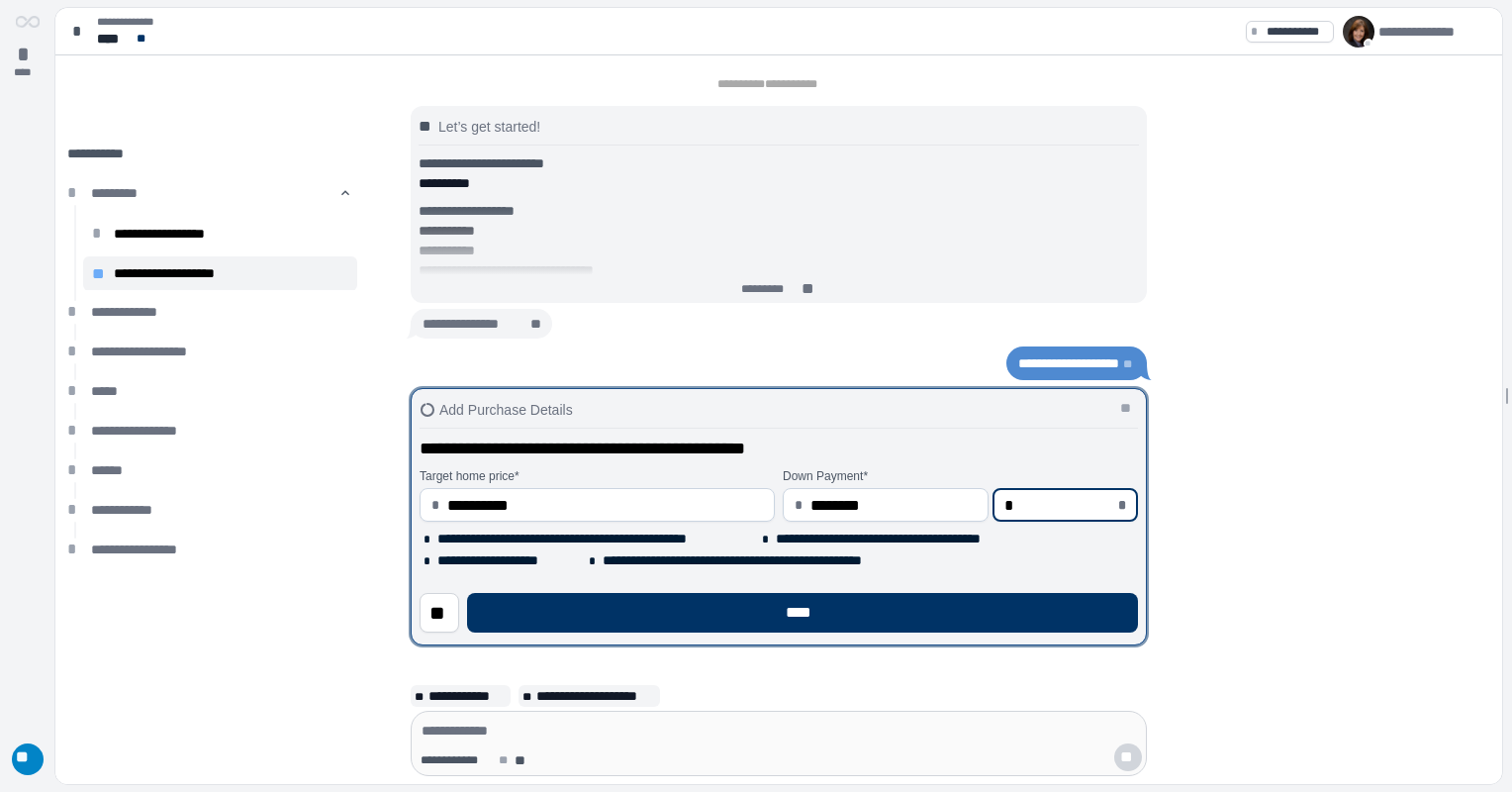 type on "*********" 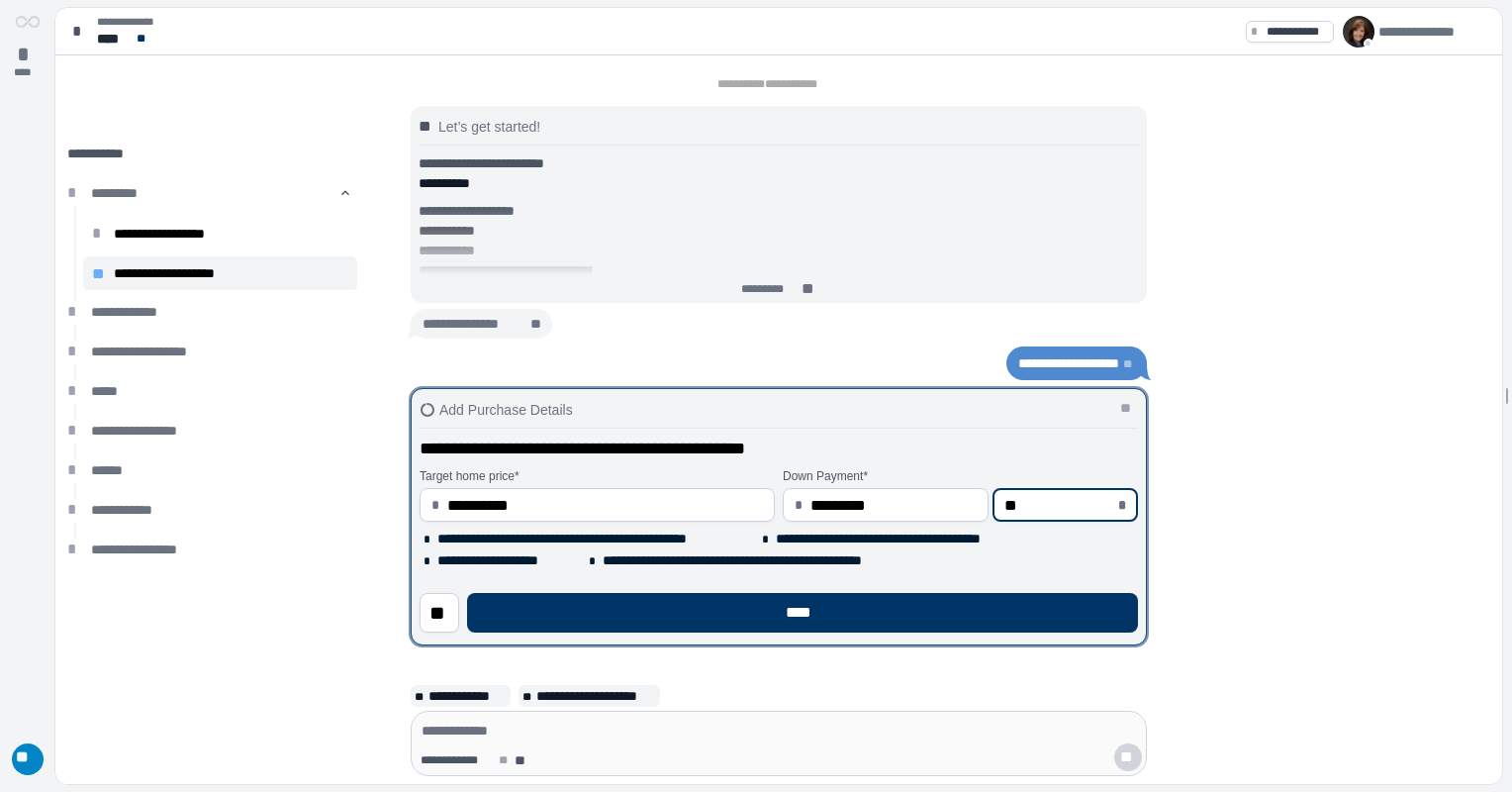 type on "******" 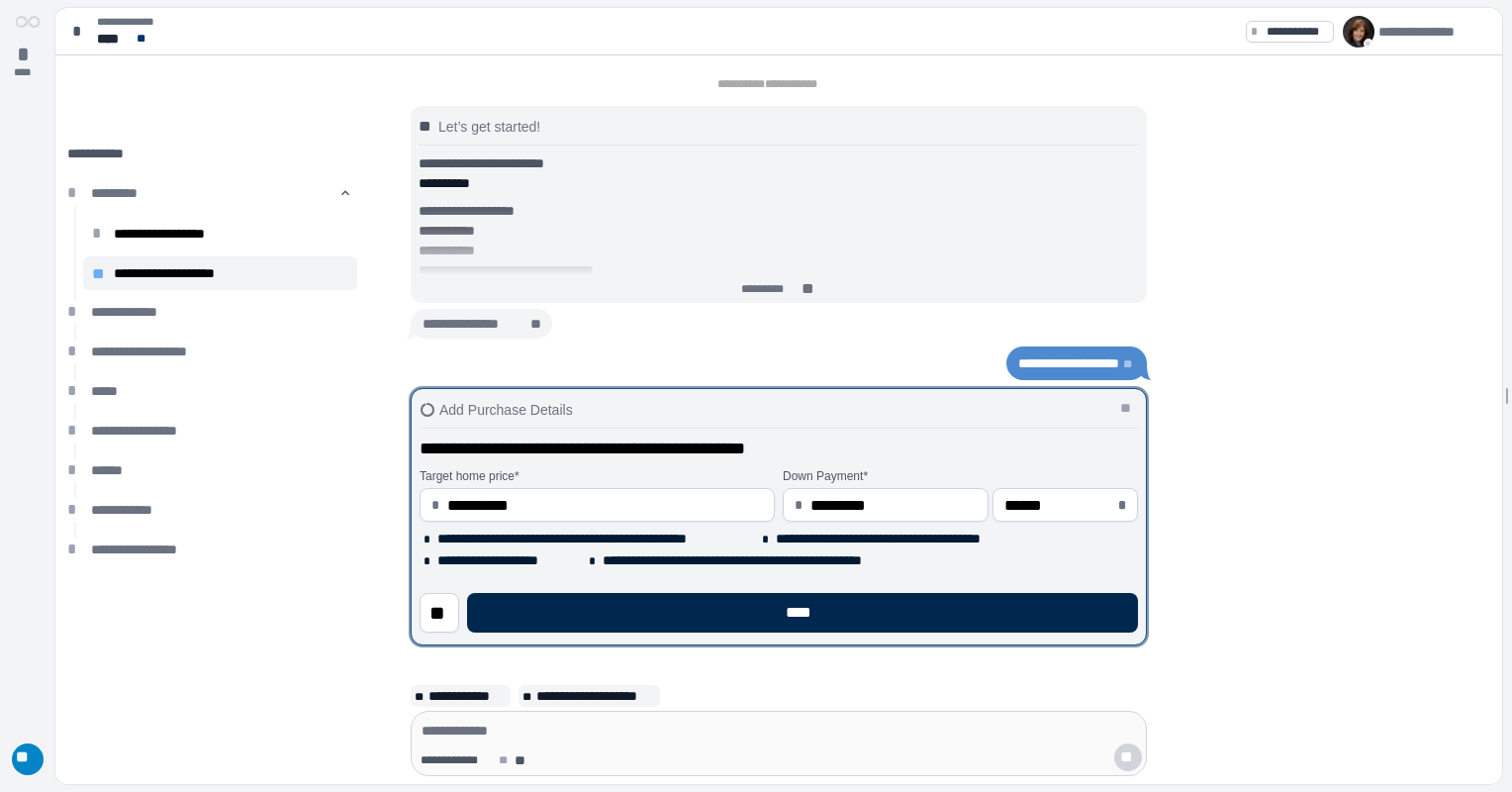 click on "****" at bounding box center [803, 613] 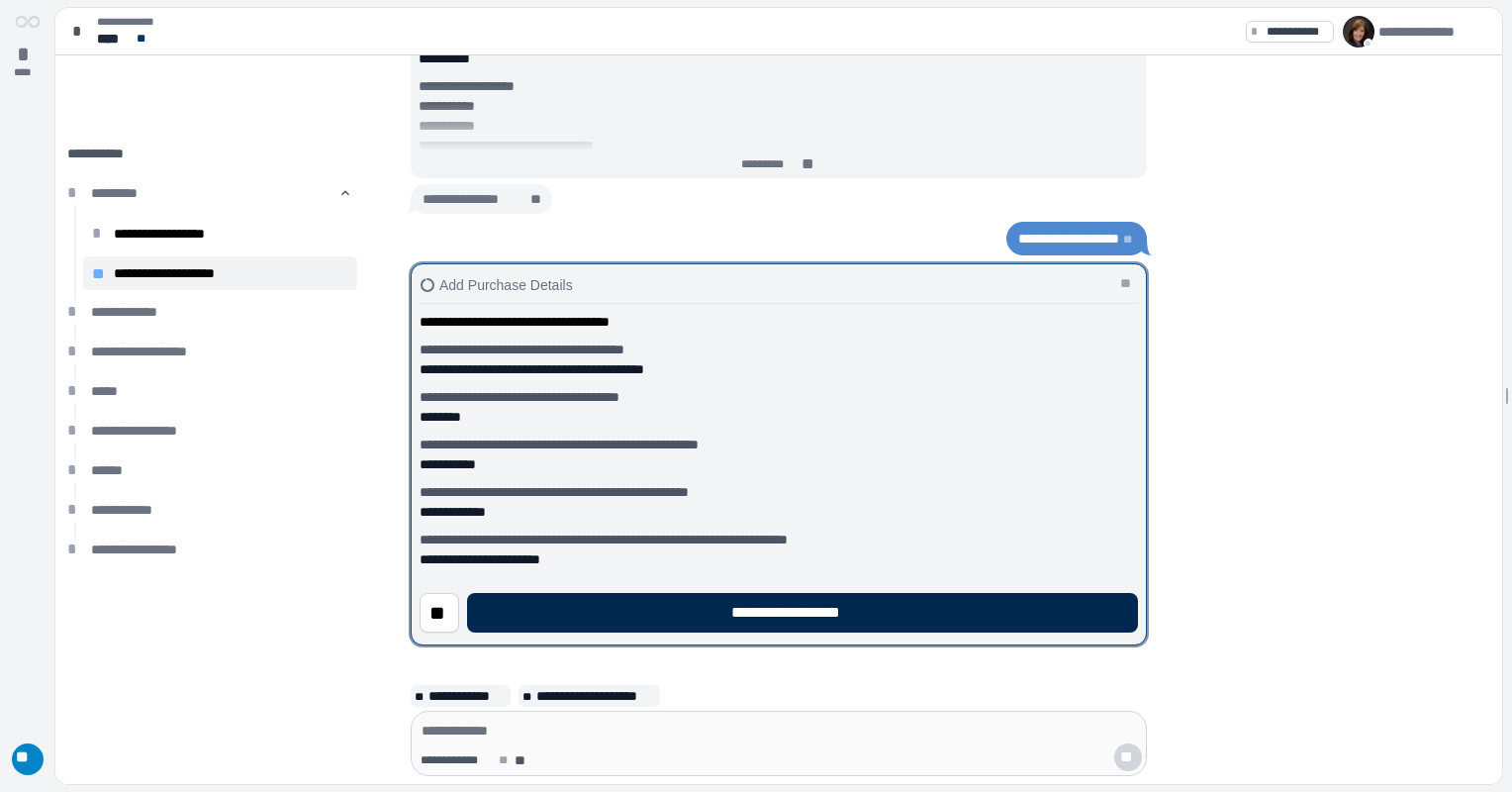 click on "**********" at bounding box center [803, 613] 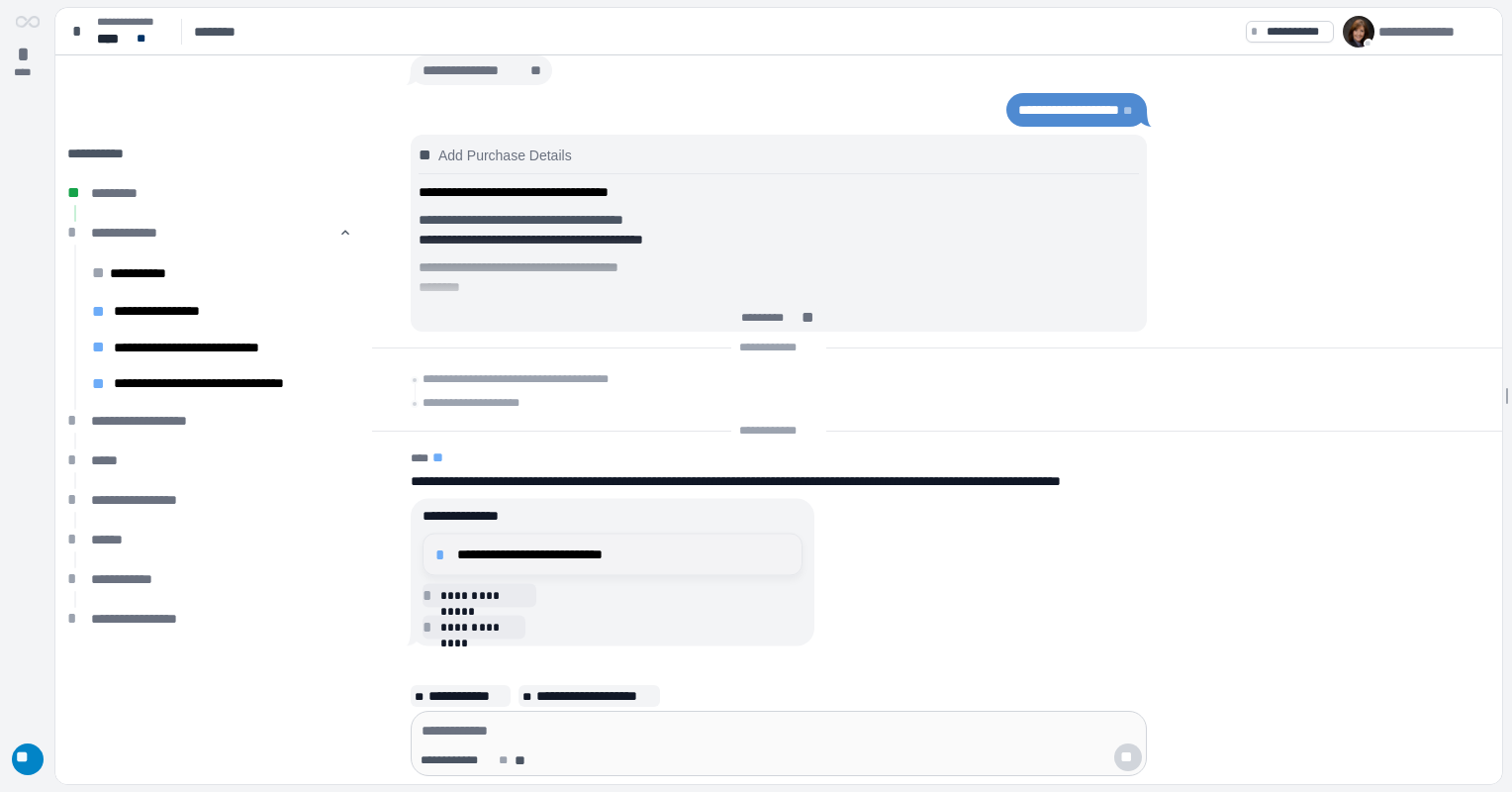 click on "**********" at bounding box center [623, 554] 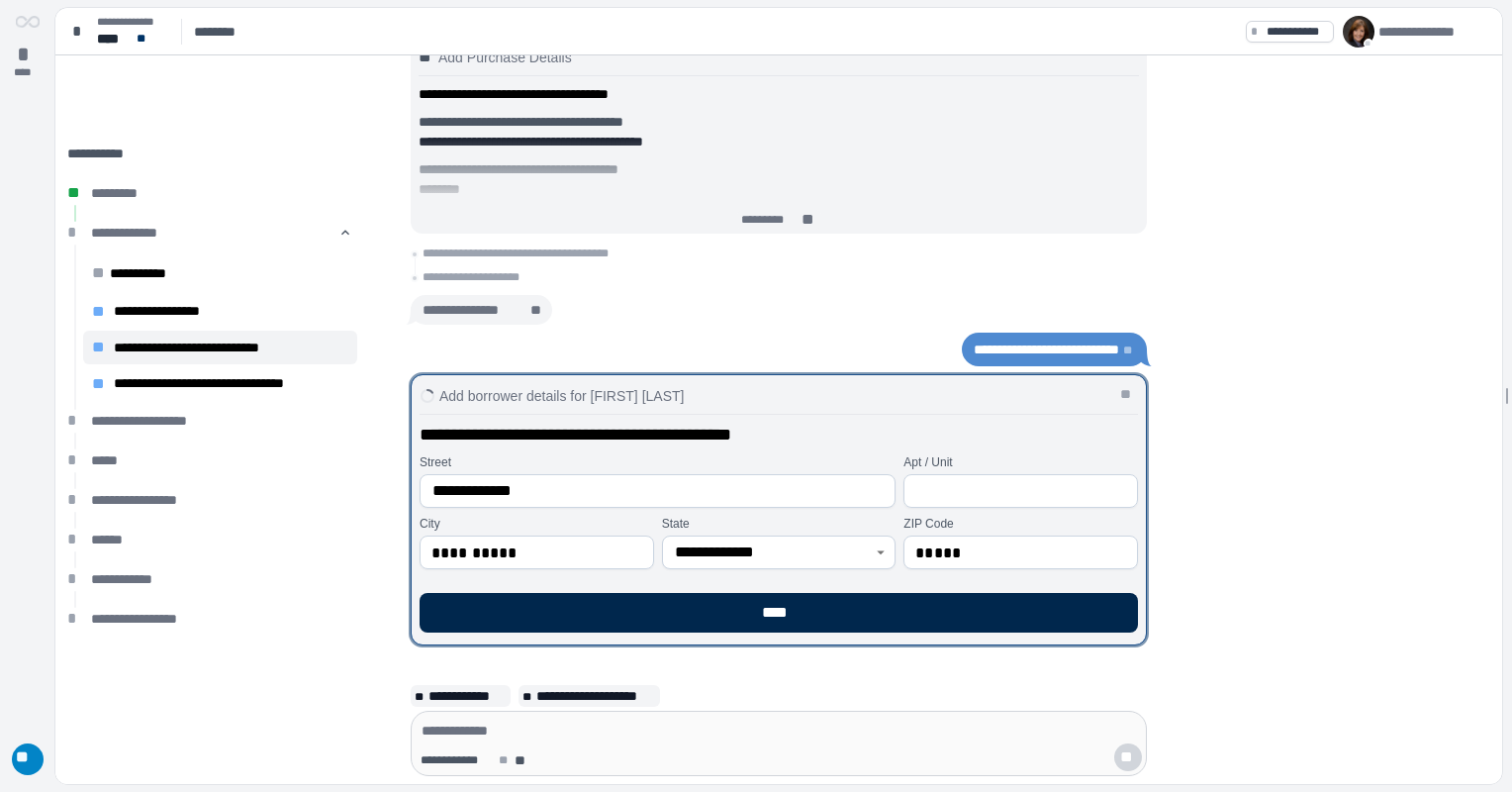 click on "****" at bounding box center (779, 613) 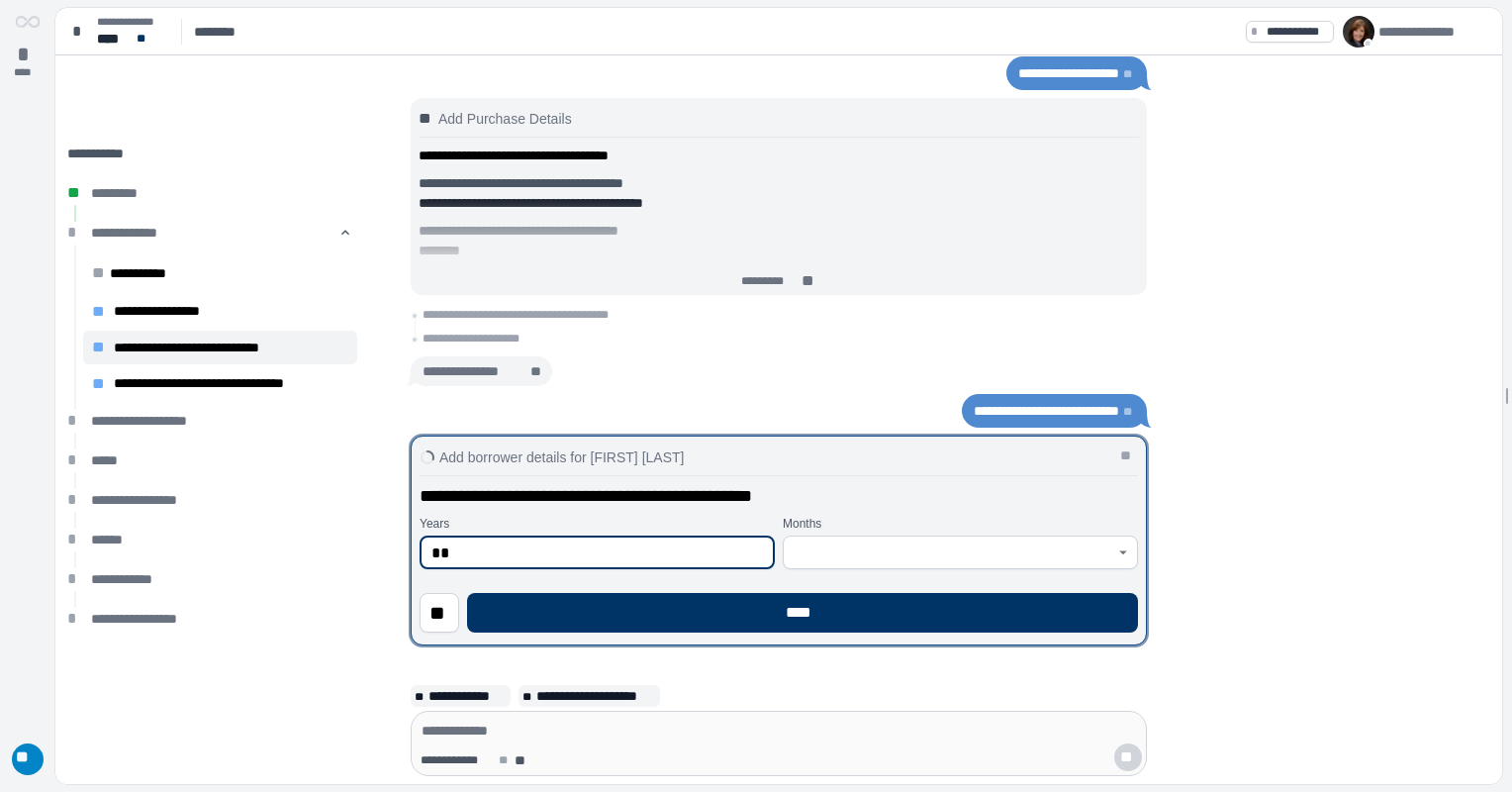 type on "**" 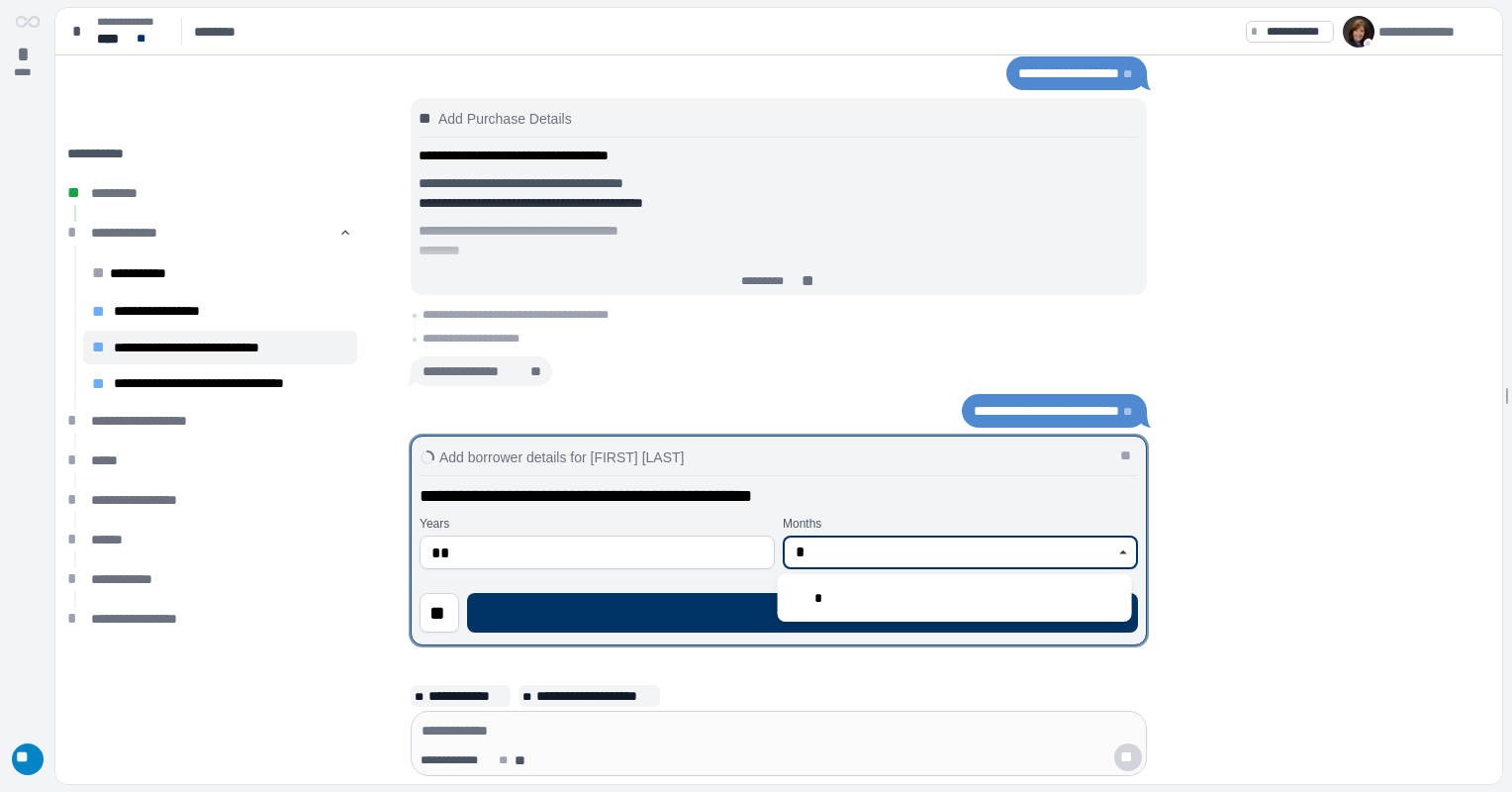 type on "*" 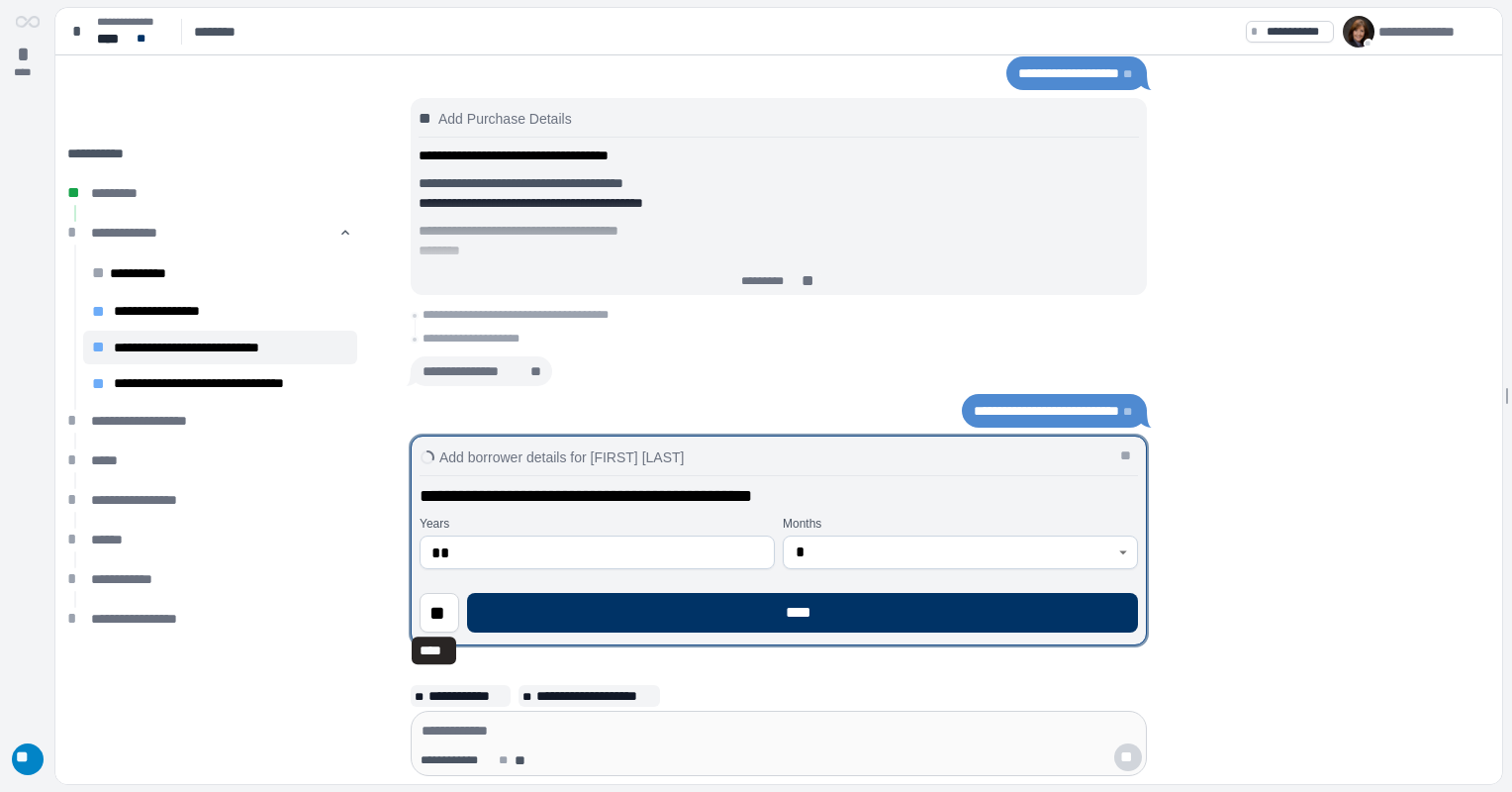 type 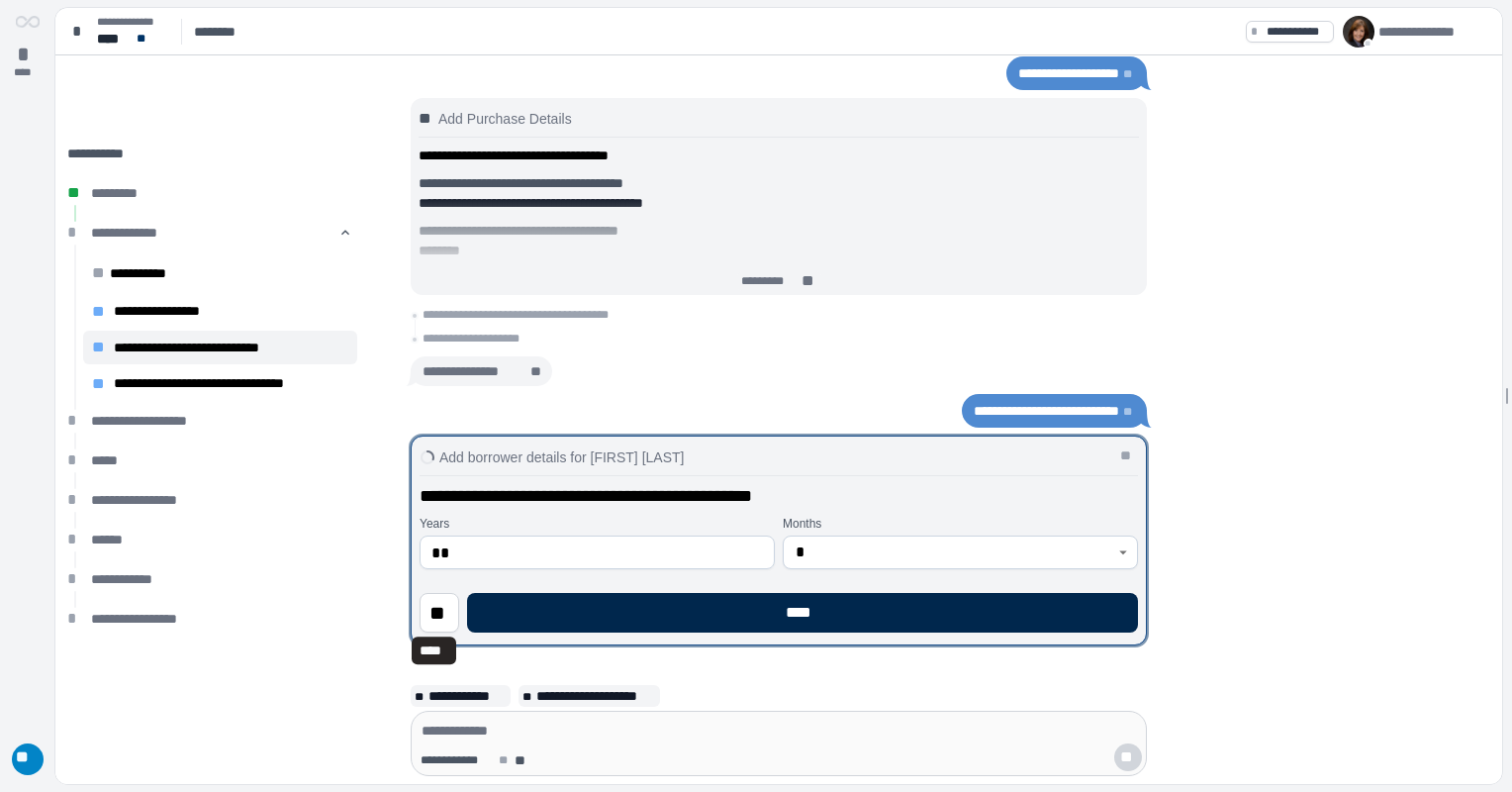 click on "****" at bounding box center (803, 613) 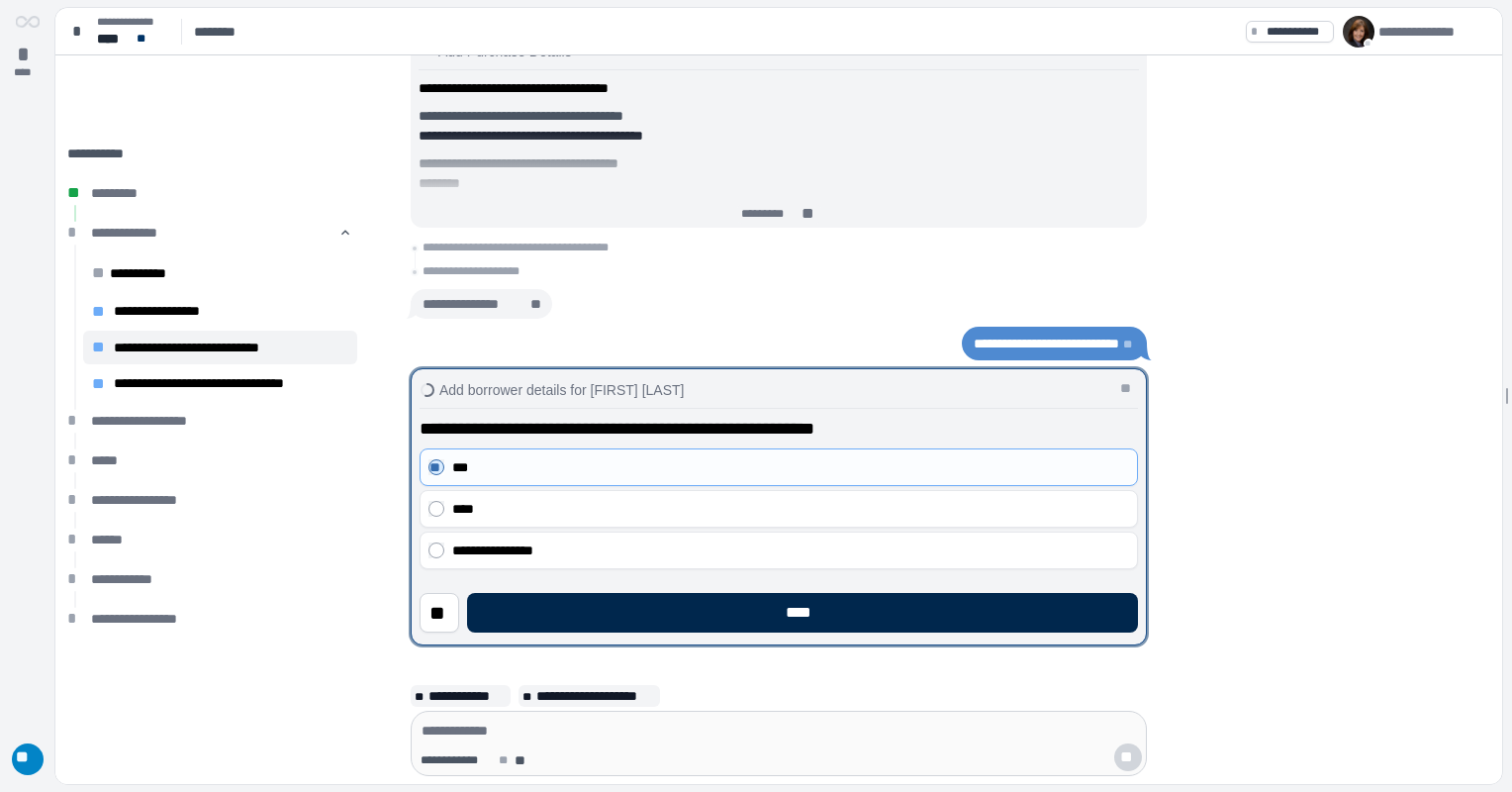 click on "****" at bounding box center (803, 613) 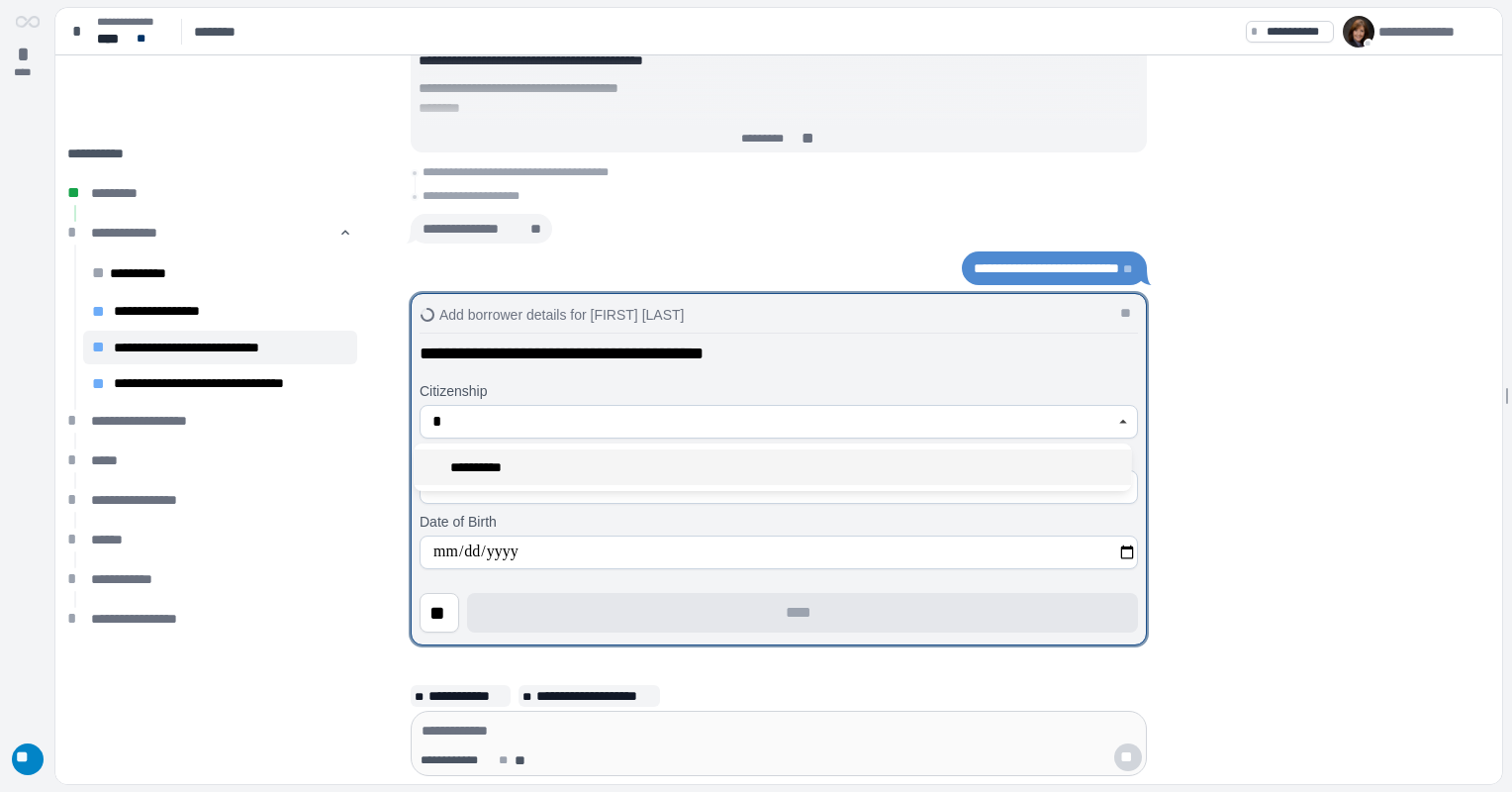 click on "**********" at bounding box center [772, 467] 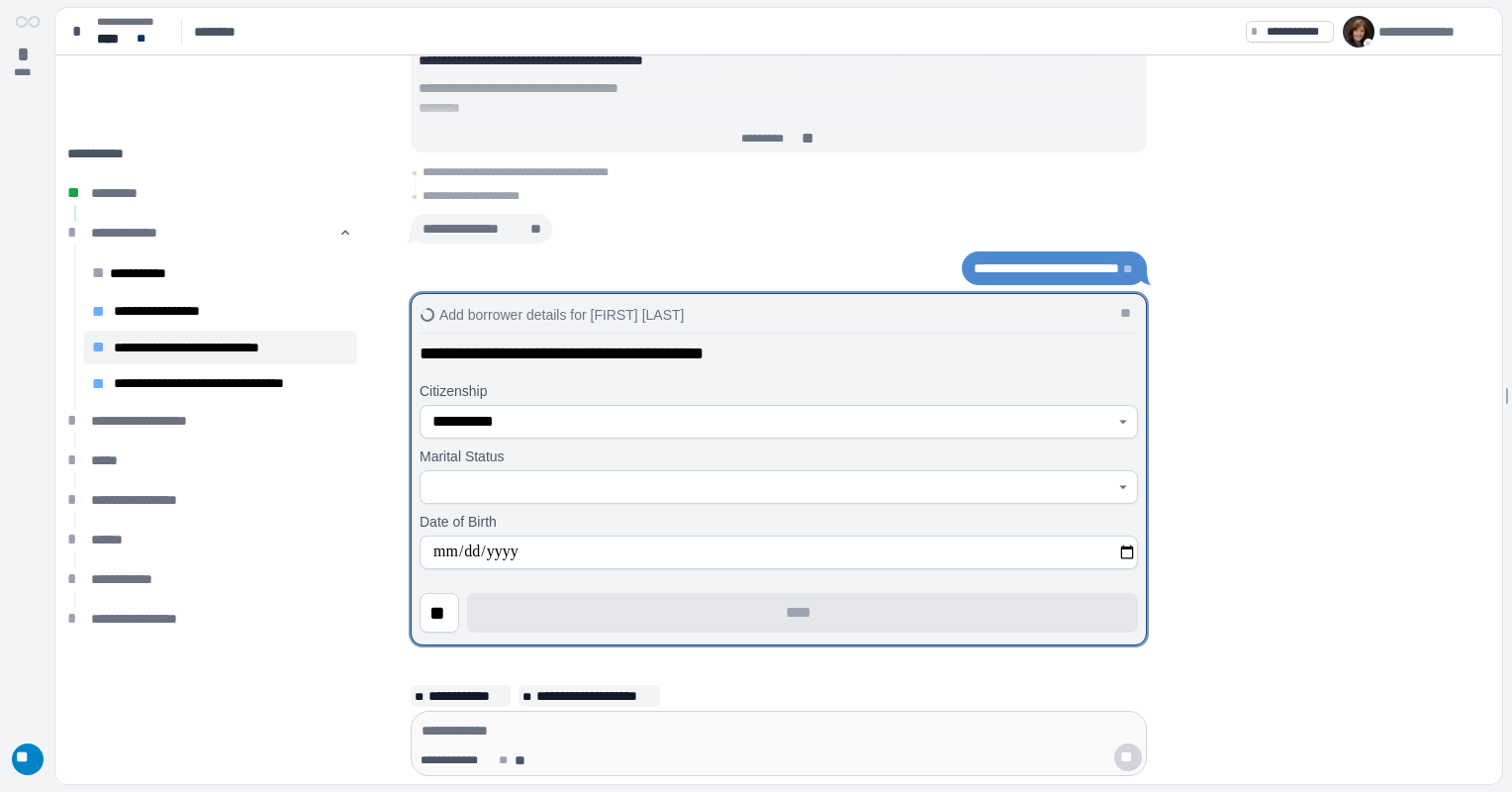 click 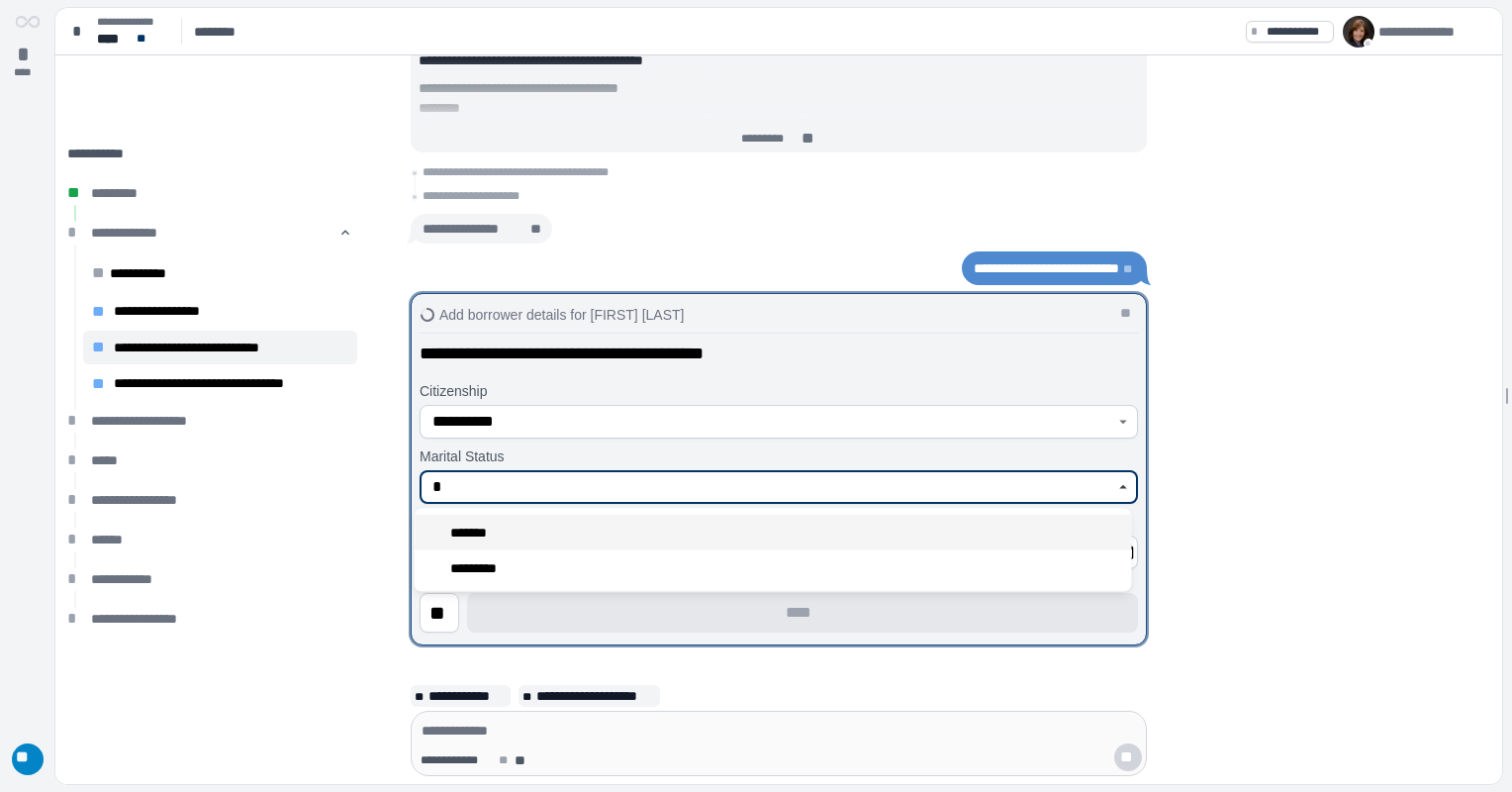 click on "*******" at bounding box center [474, 533] 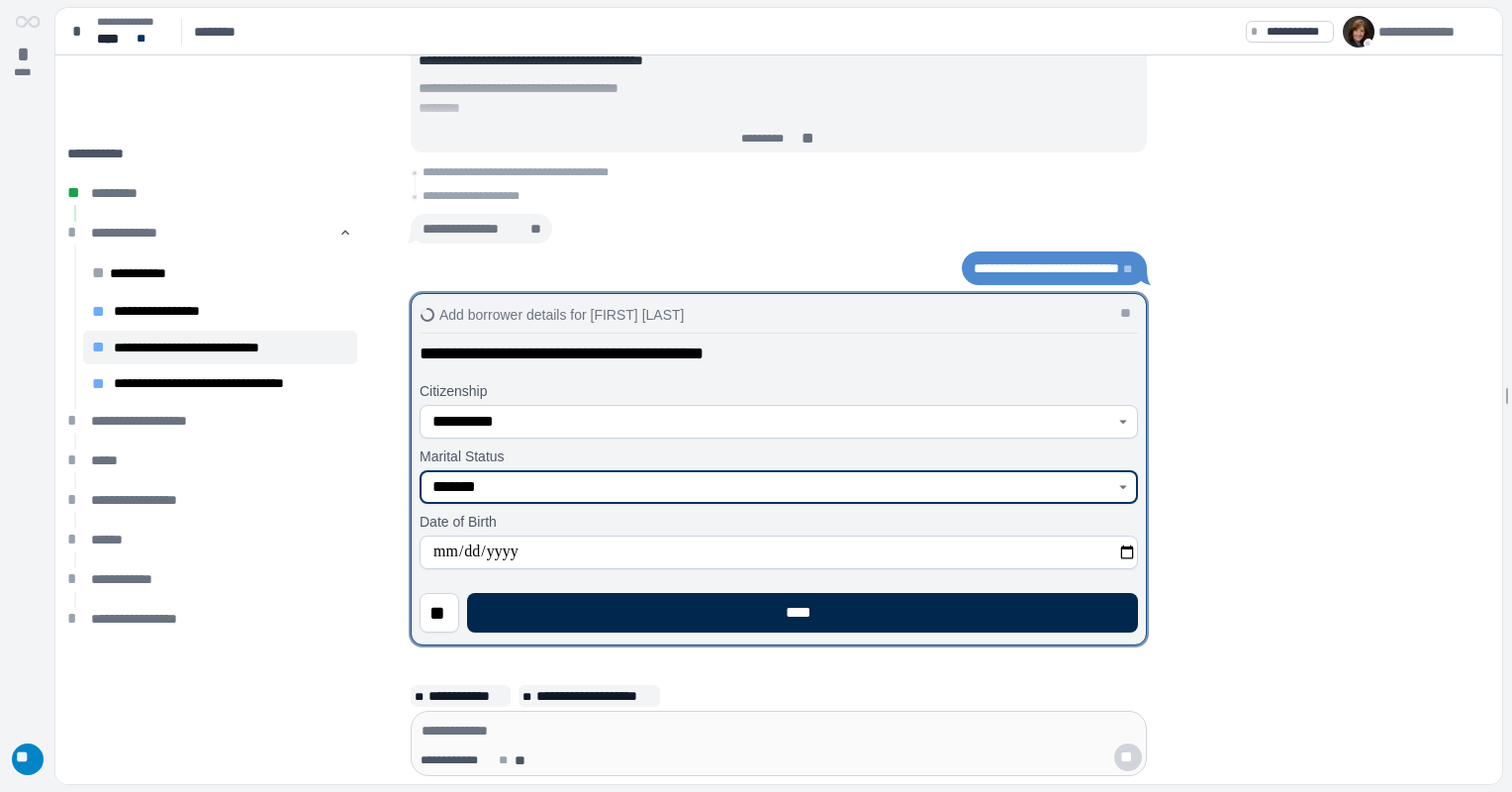 type on "*******" 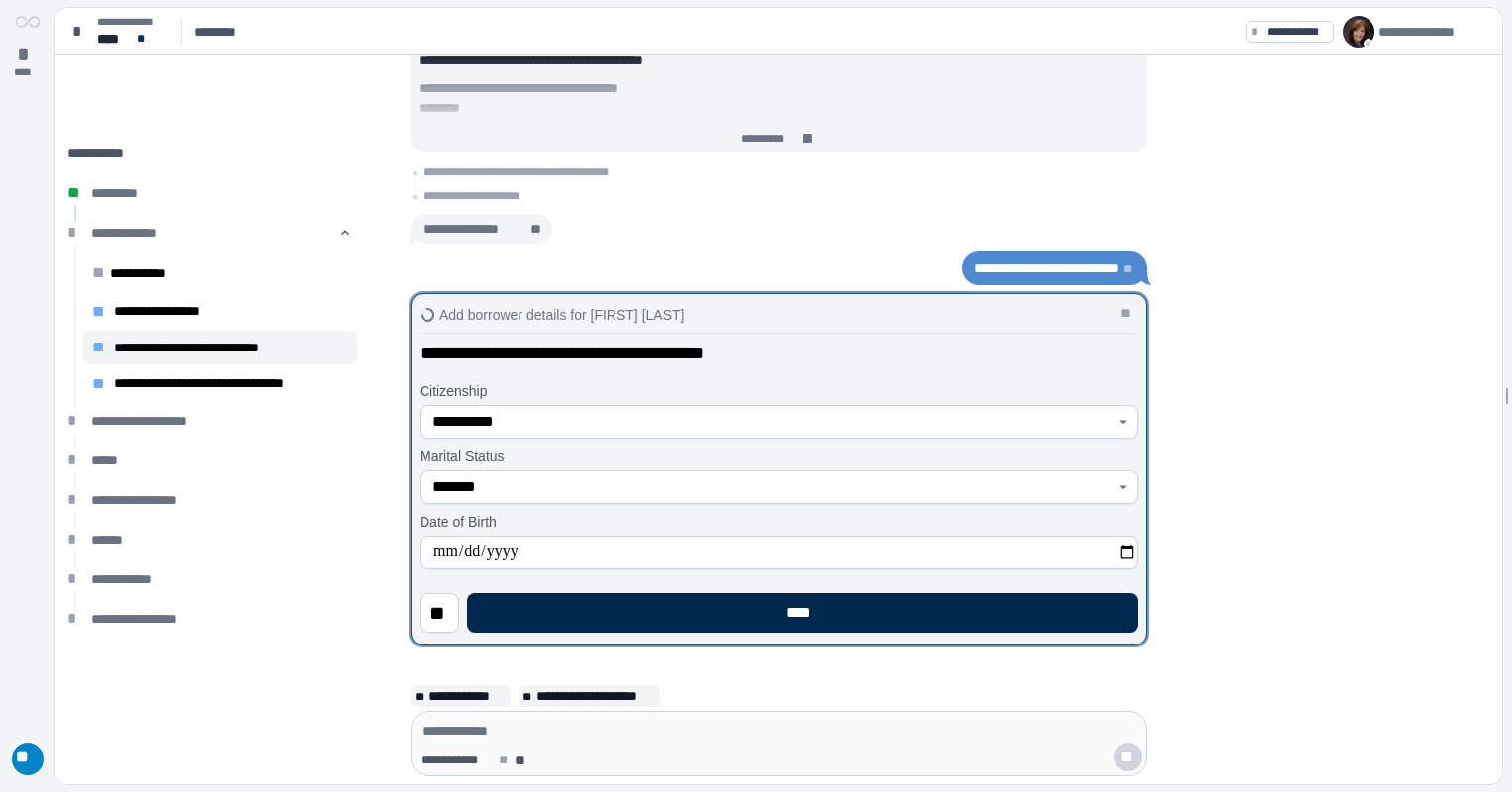 click on "****" at bounding box center (803, 613) 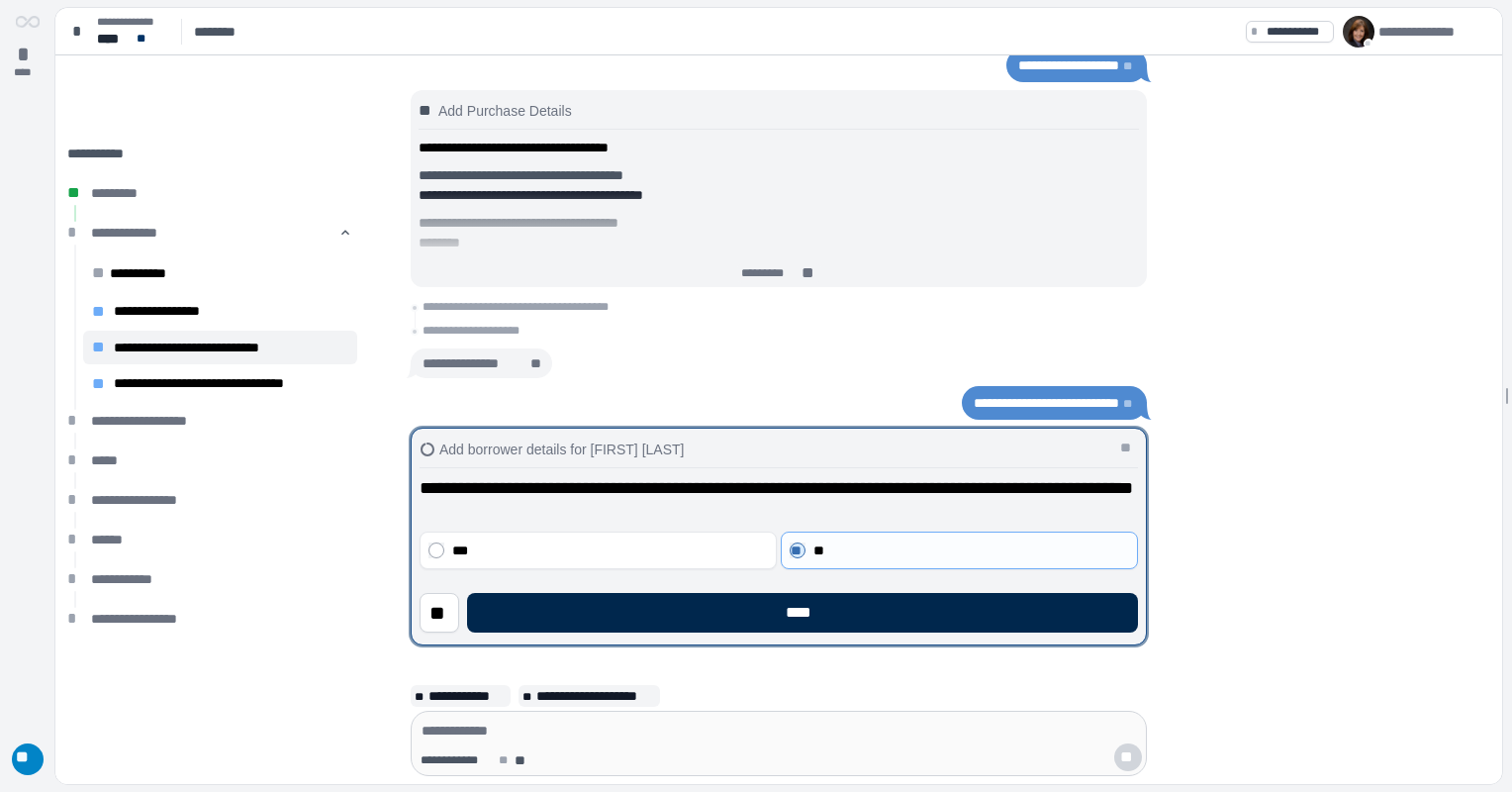click on "****" at bounding box center [803, 613] 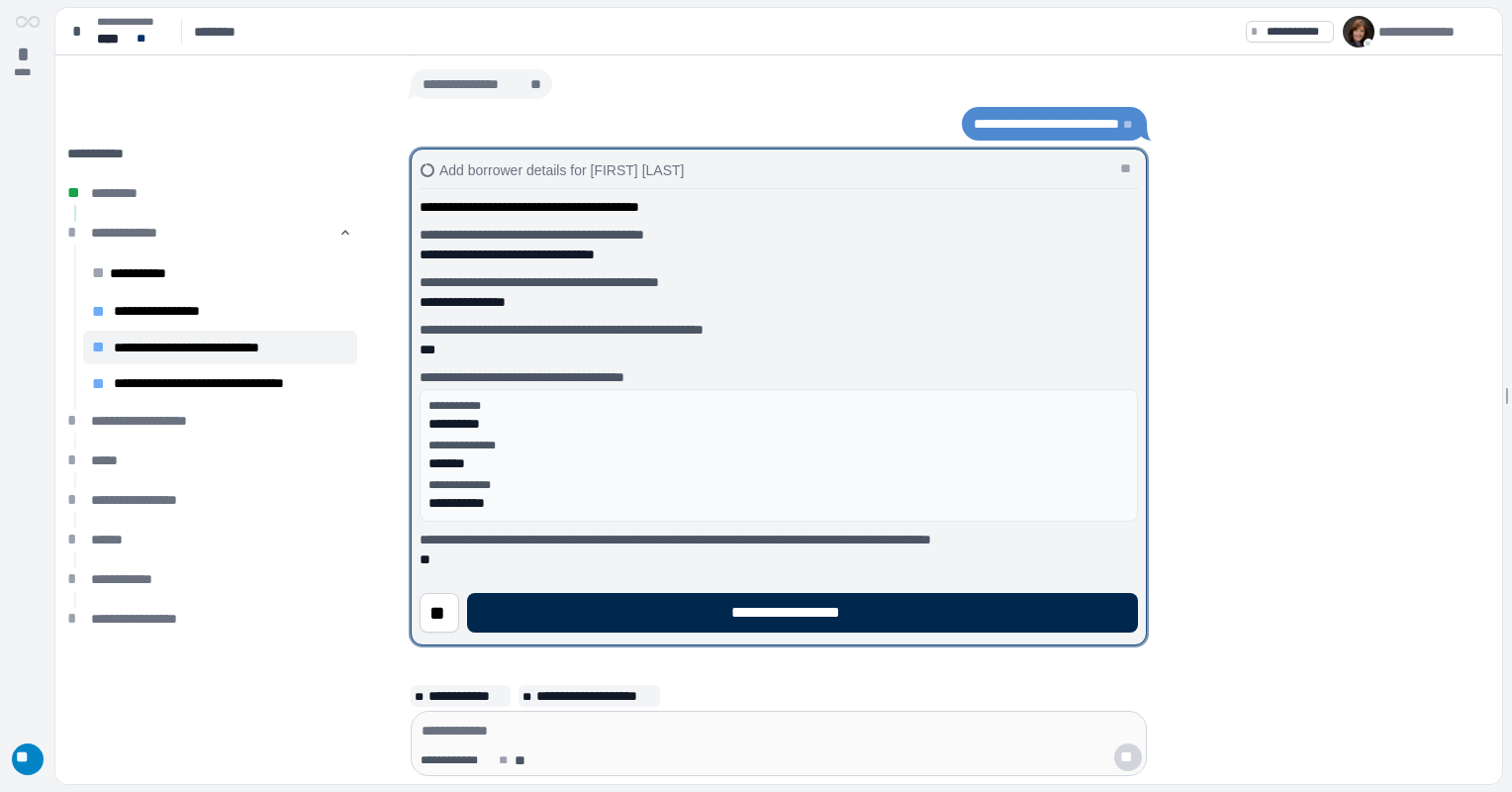 click on "**********" at bounding box center [803, 613] 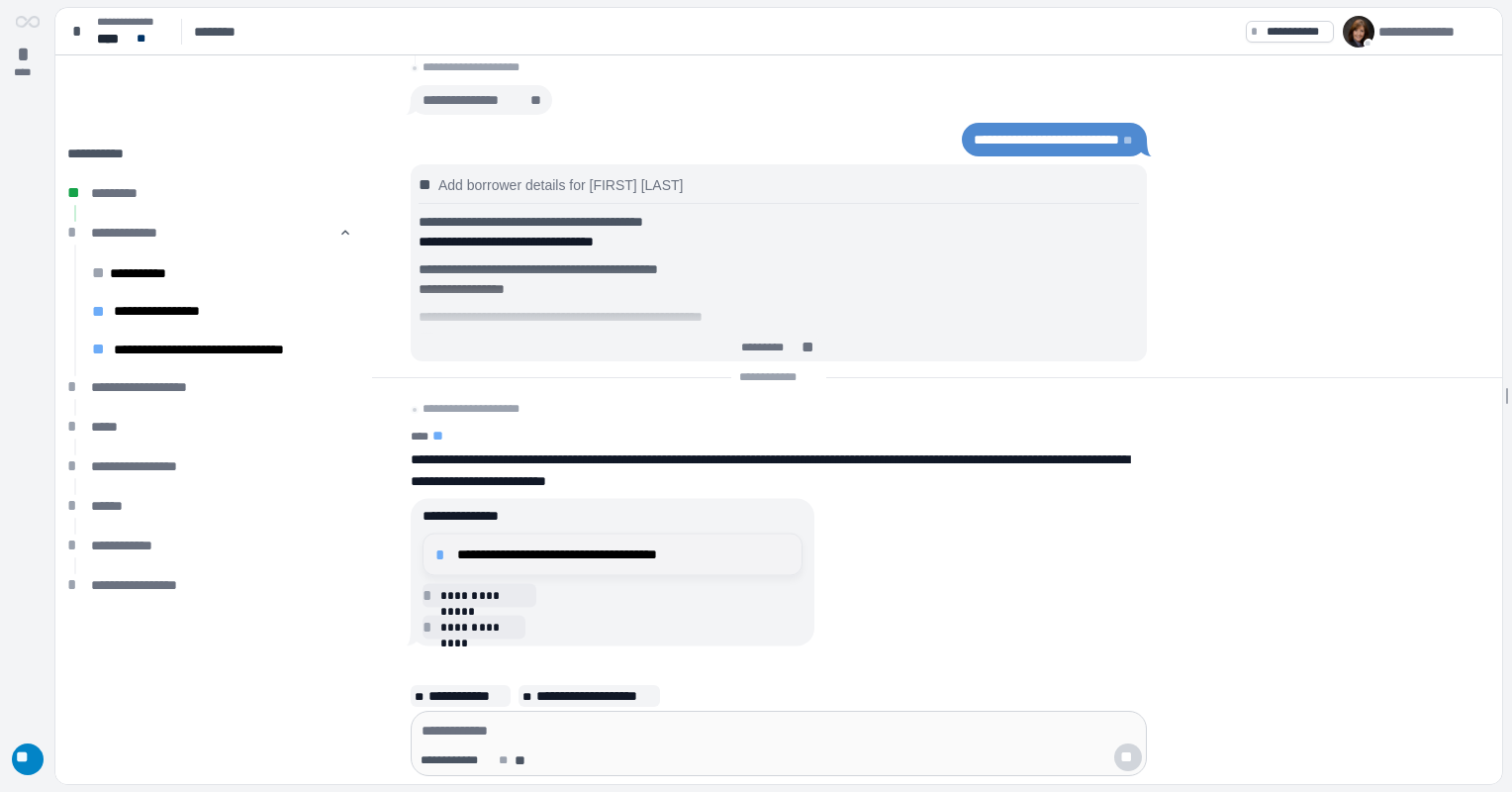 click on "**********" at bounding box center (623, 554) 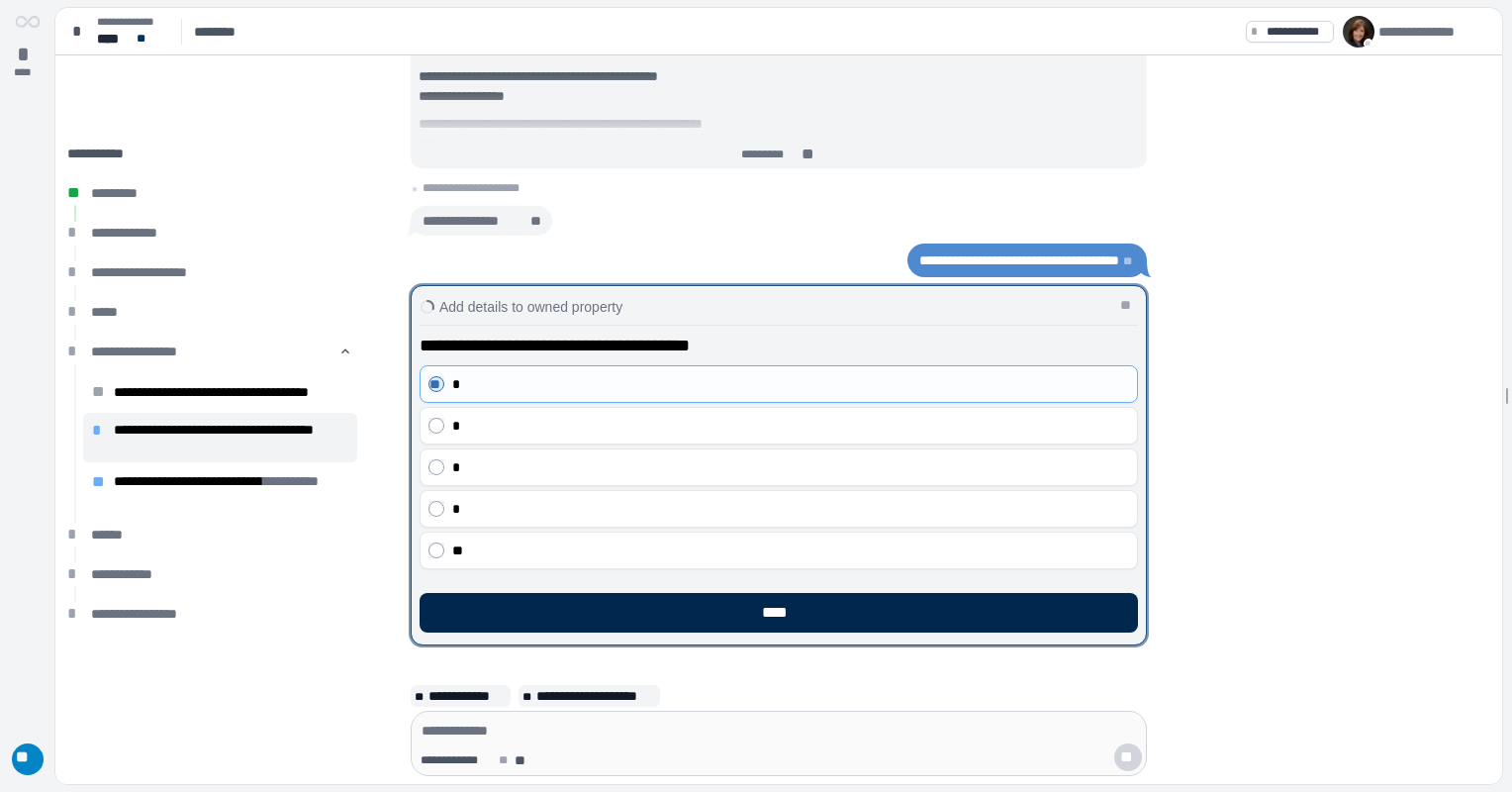 click on "****" at bounding box center [779, 613] 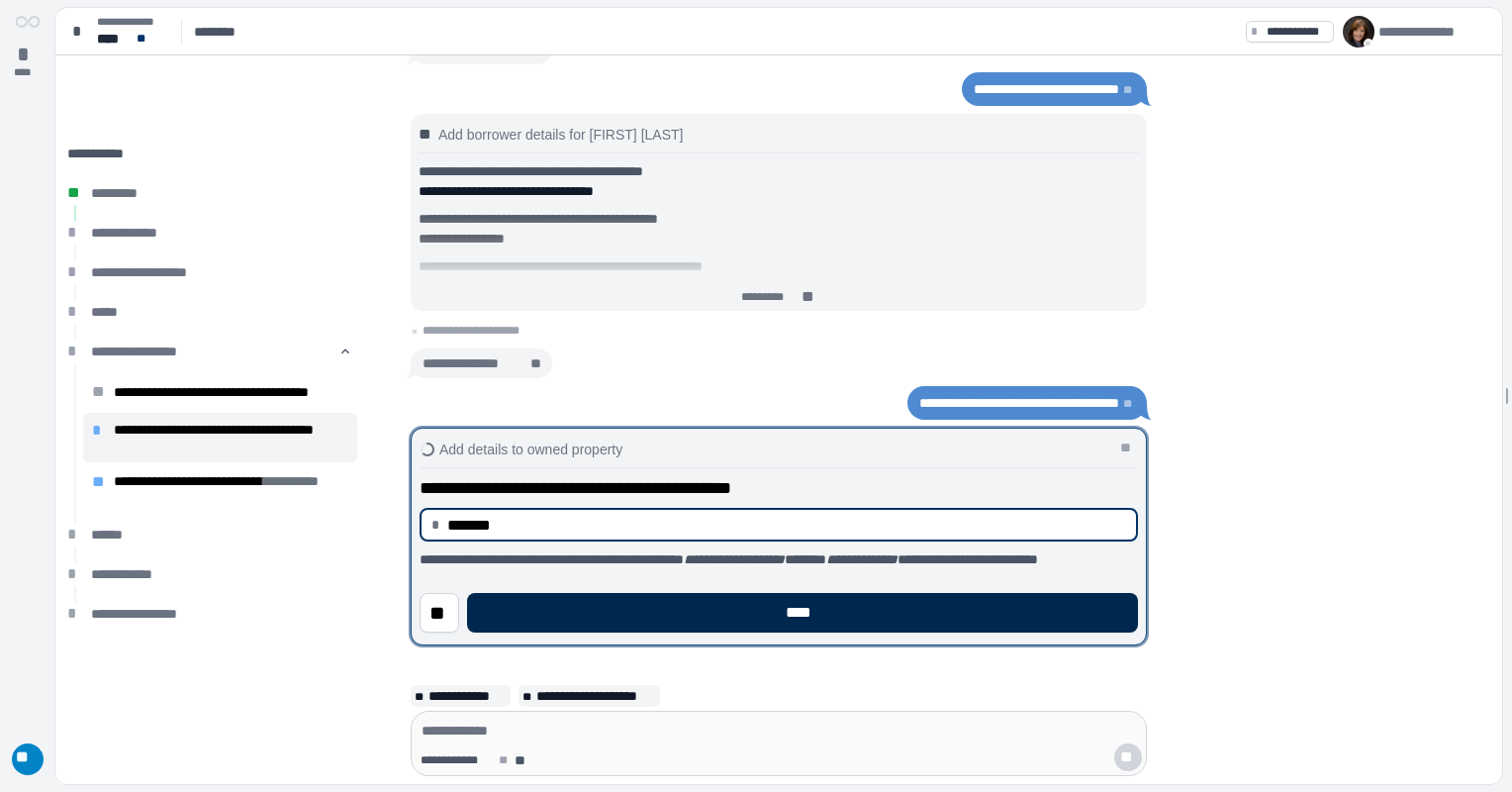 type on "**********" 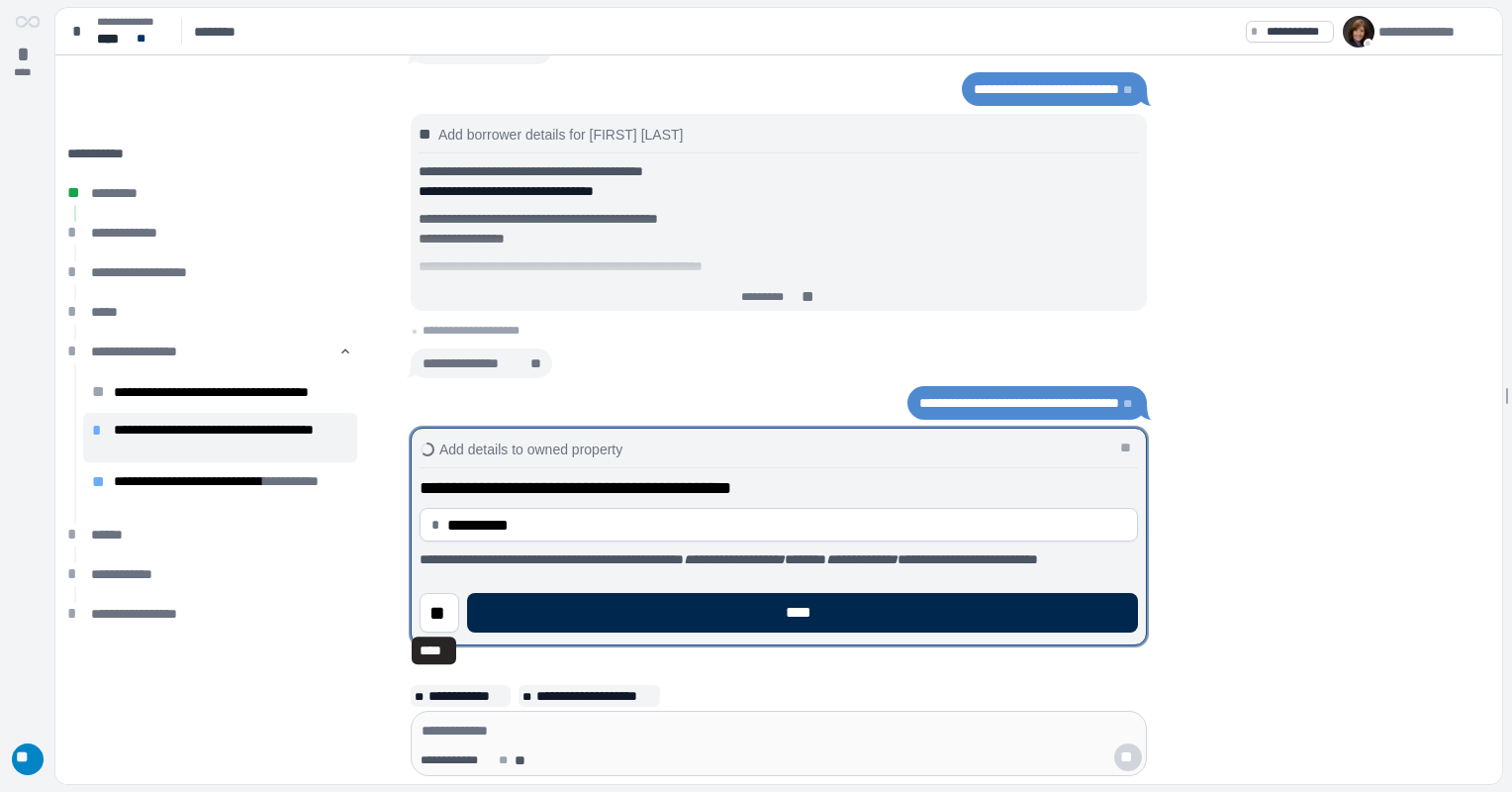 type 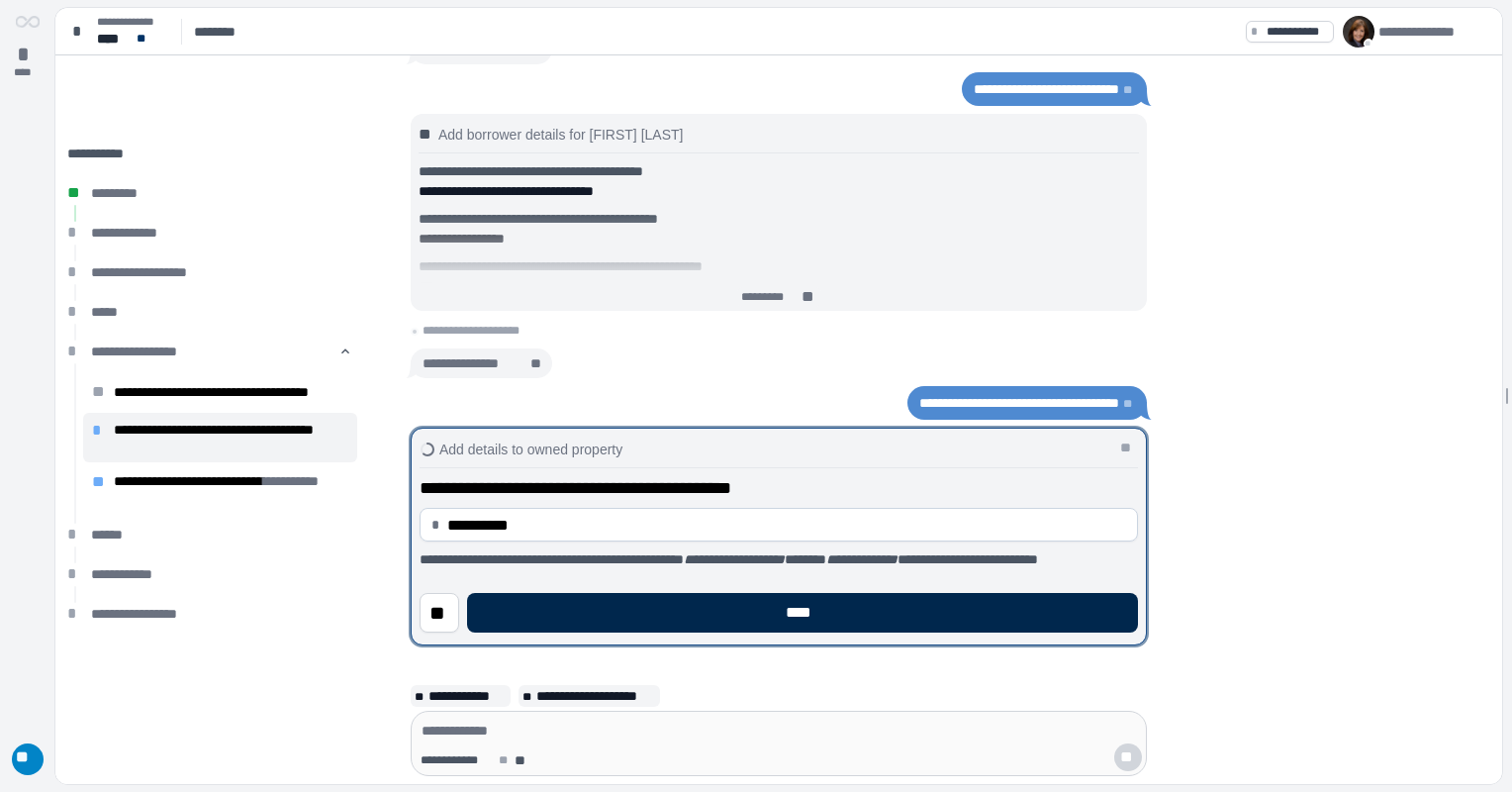 click on "****" at bounding box center [803, 613] 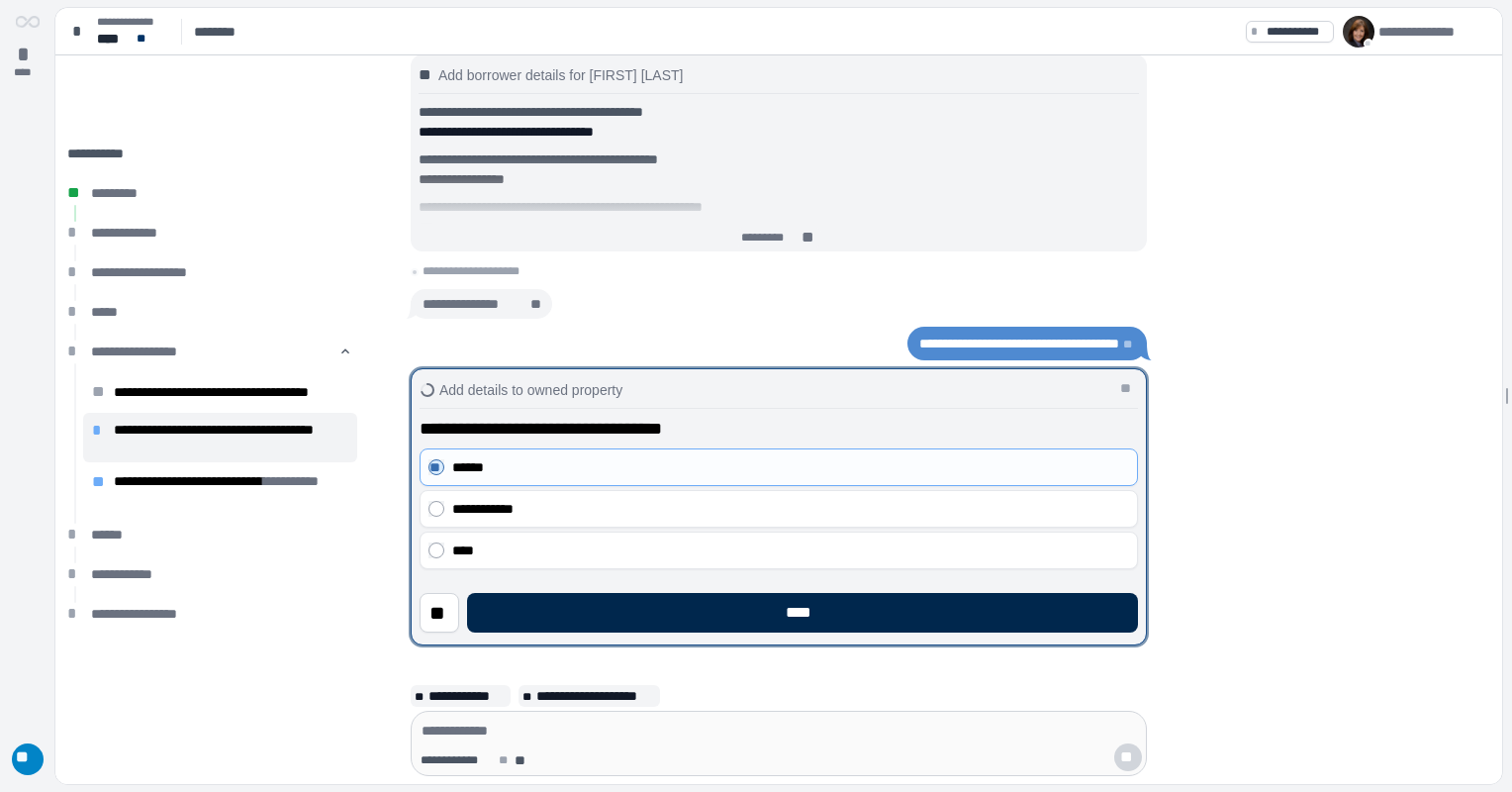 click on "****" at bounding box center [803, 613] 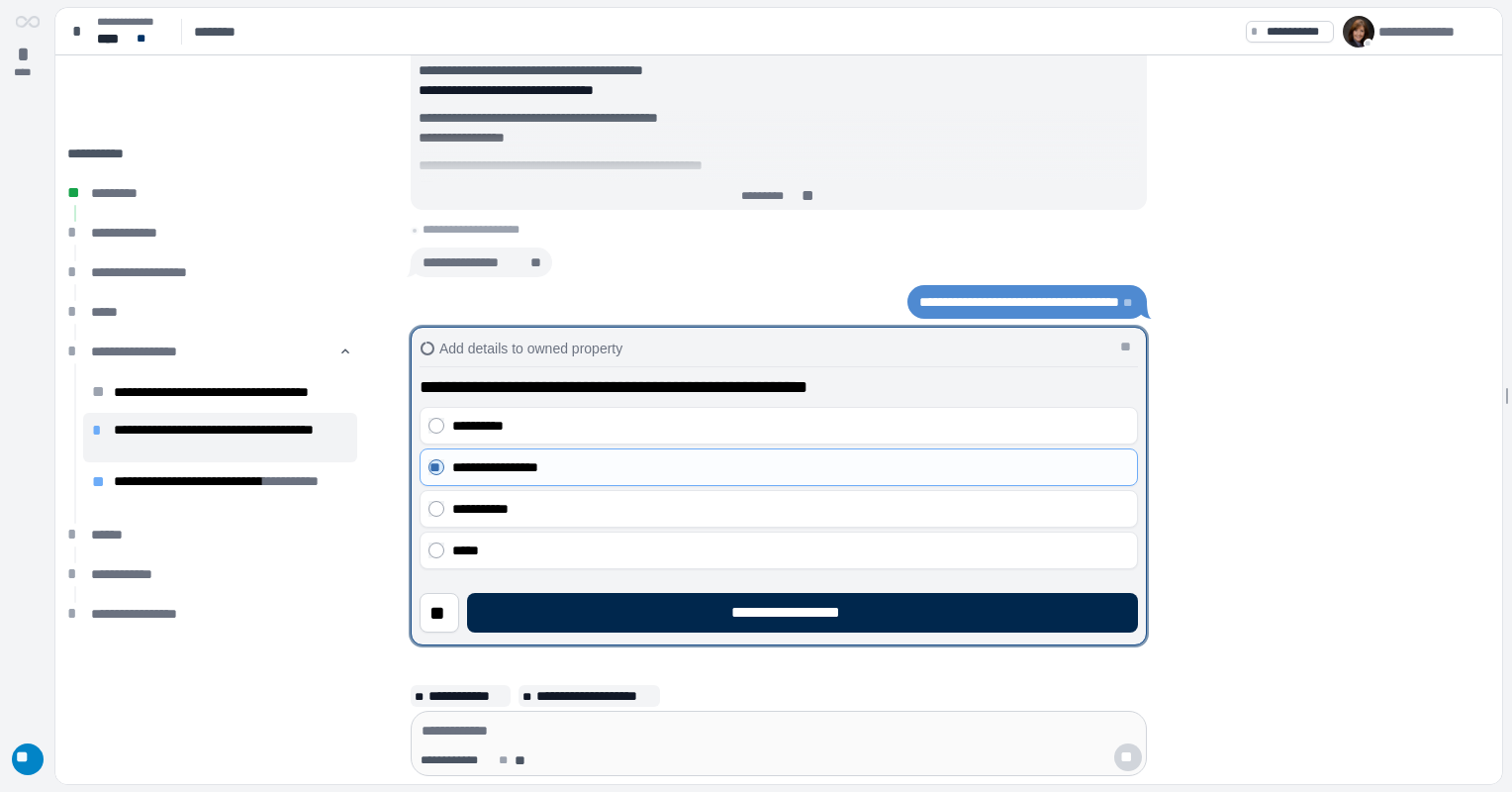 click on "**********" at bounding box center (803, 613) 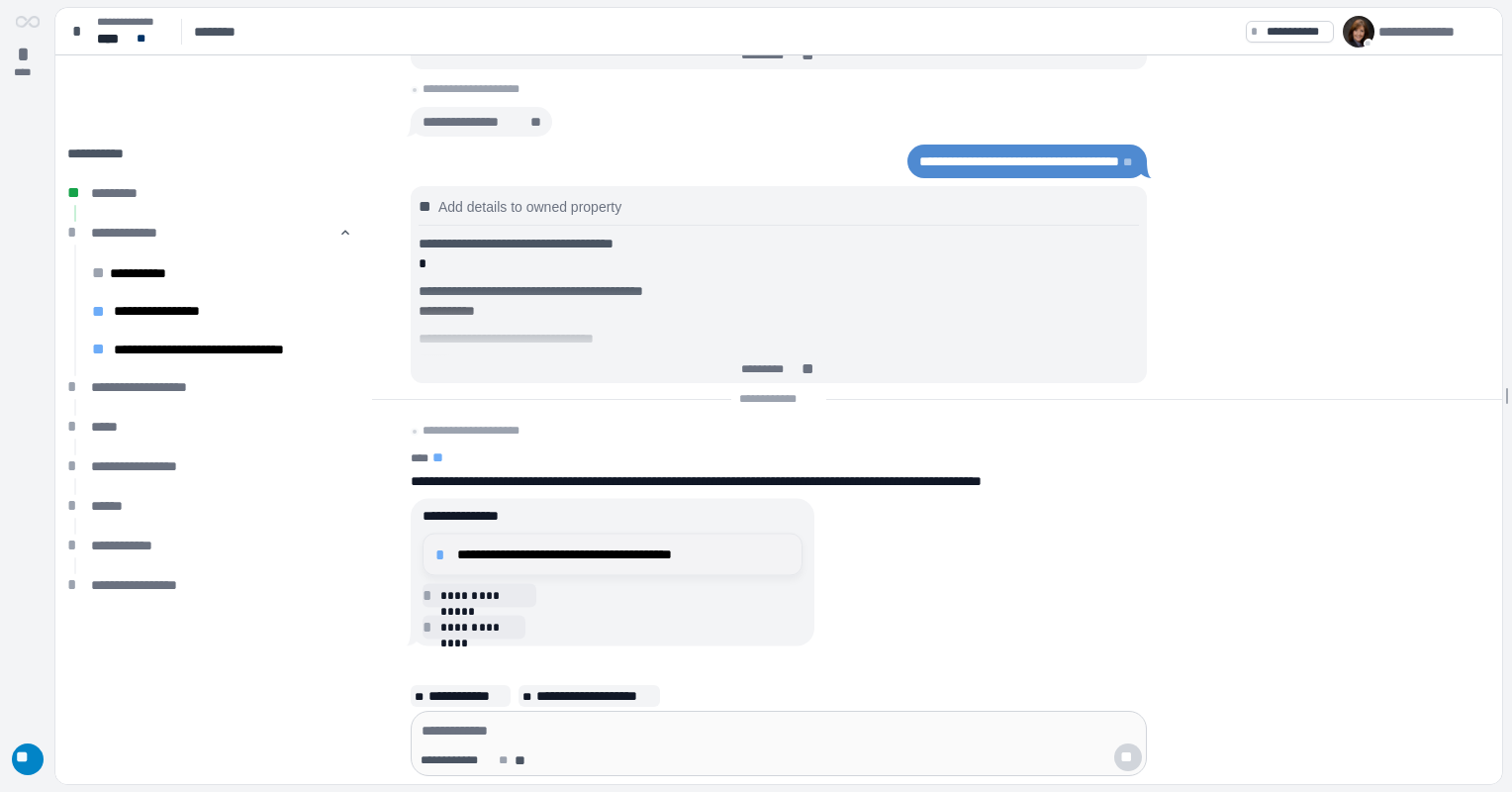 click on "**********" at bounding box center (623, 554) 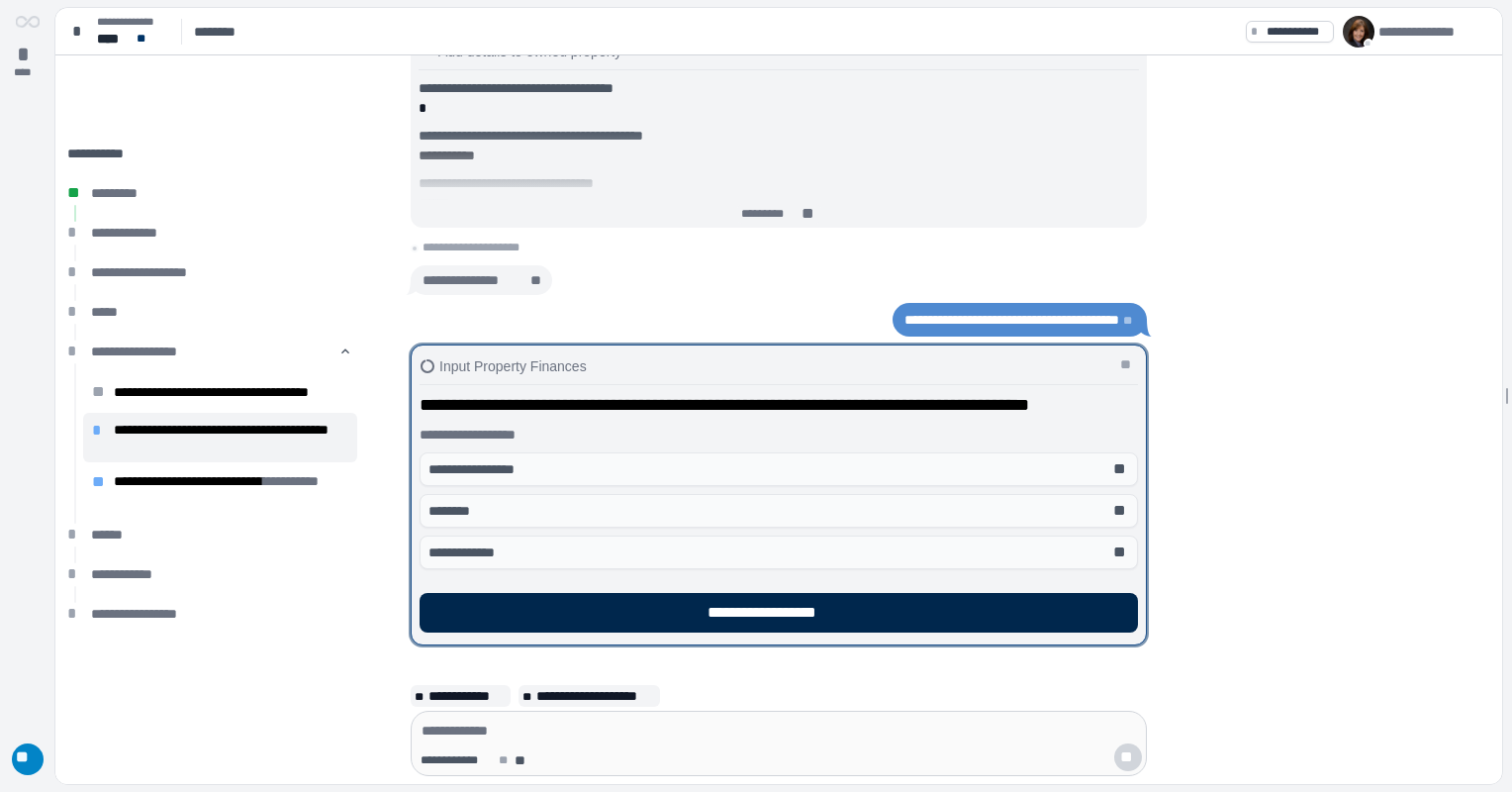 click on "**********" at bounding box center (779, 613) 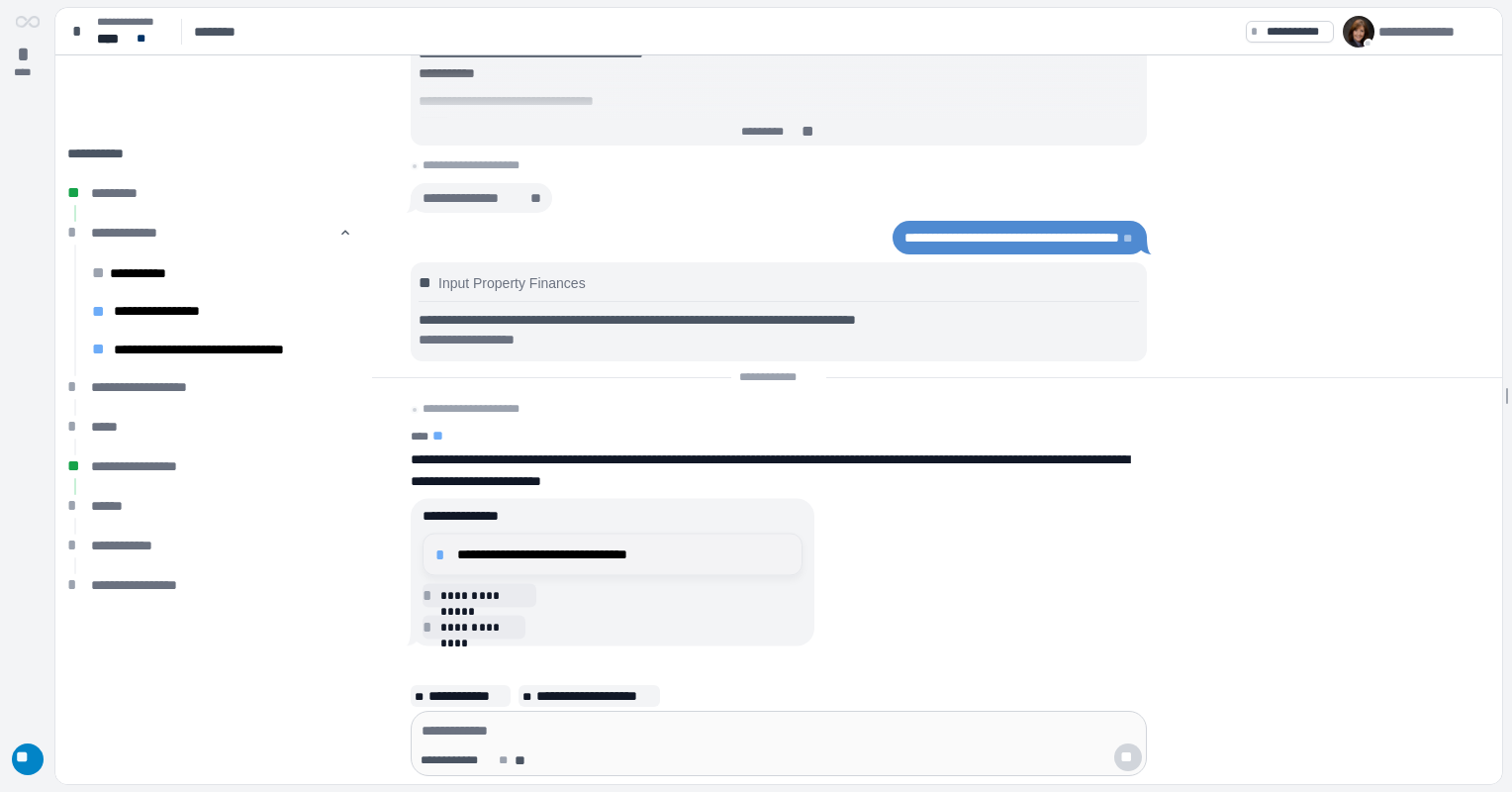click on "**********" at bounding box center [623, 554] 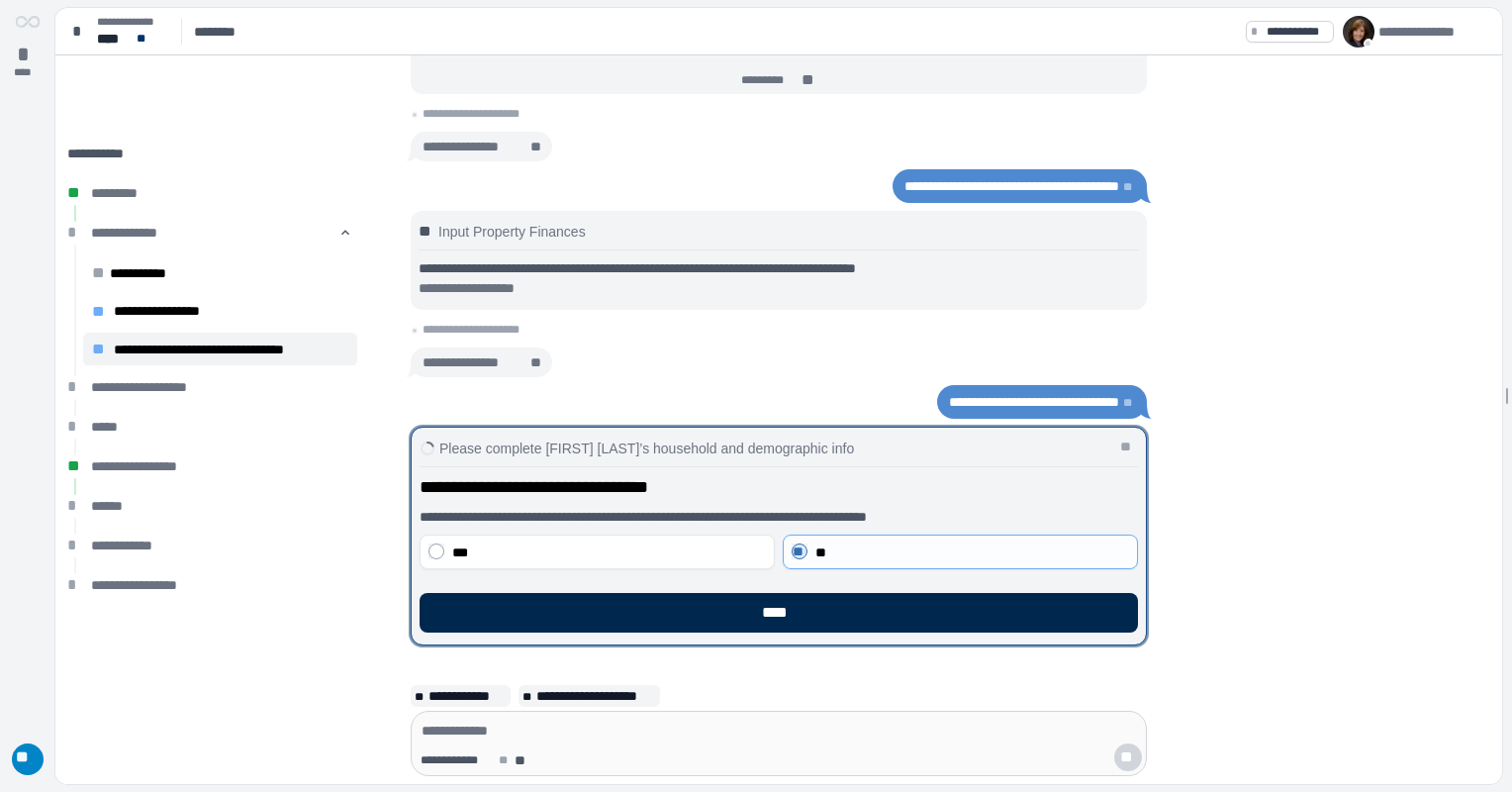 click on "****" at bounding box center (779, 613) 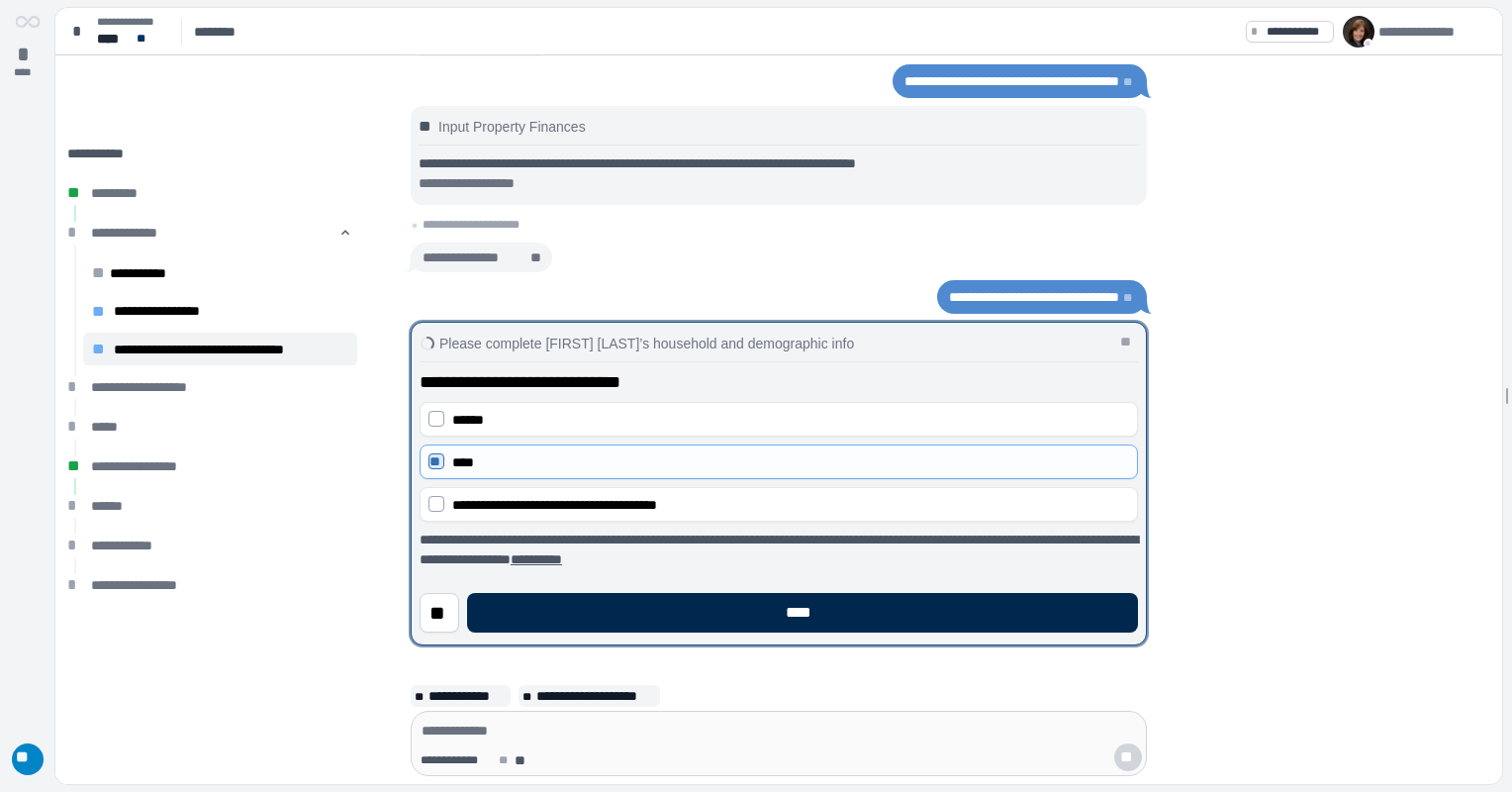 click on "****" at bounding box center [803, 613] 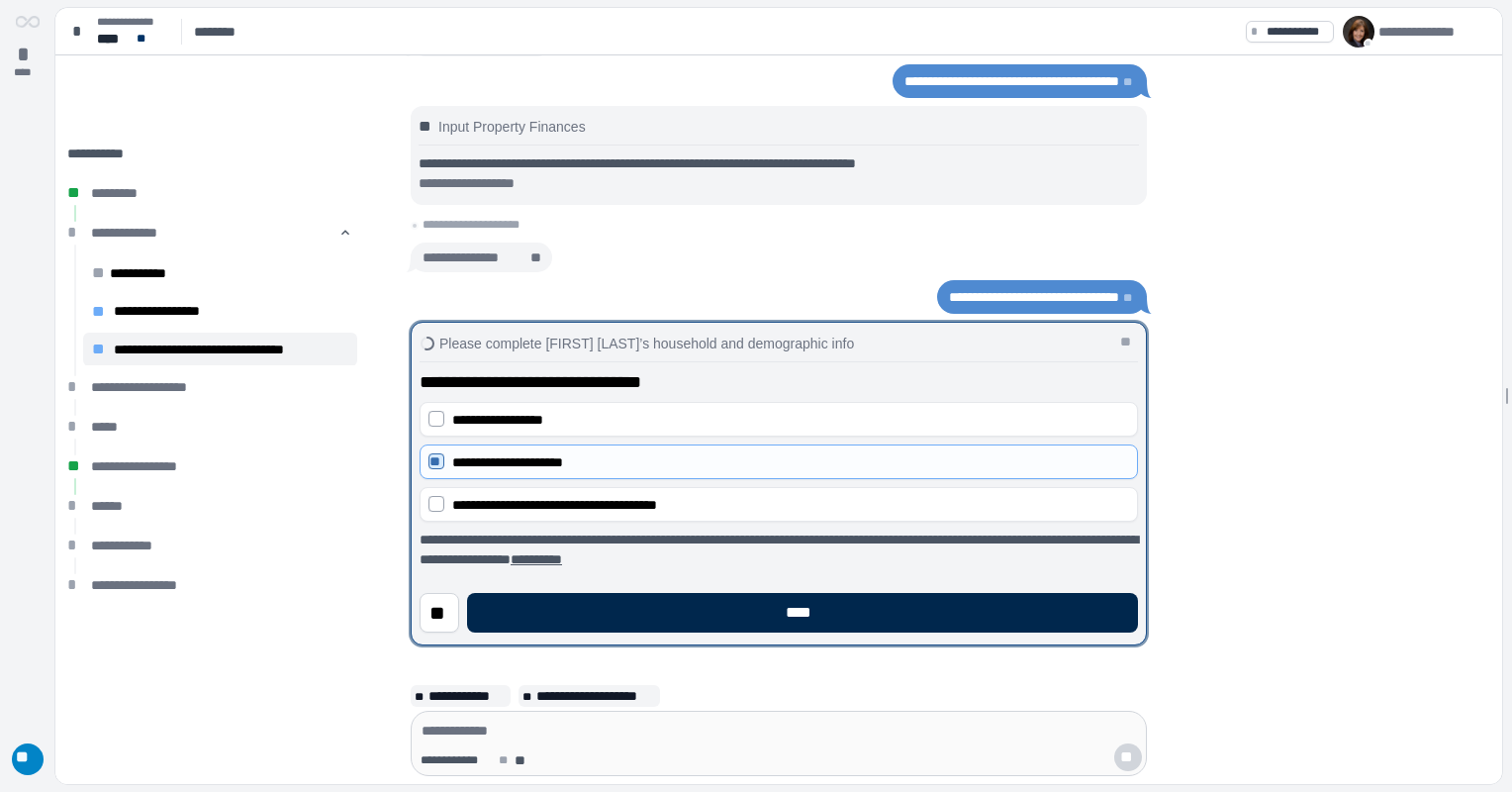 click on "****" at bounding box center [803, 613] 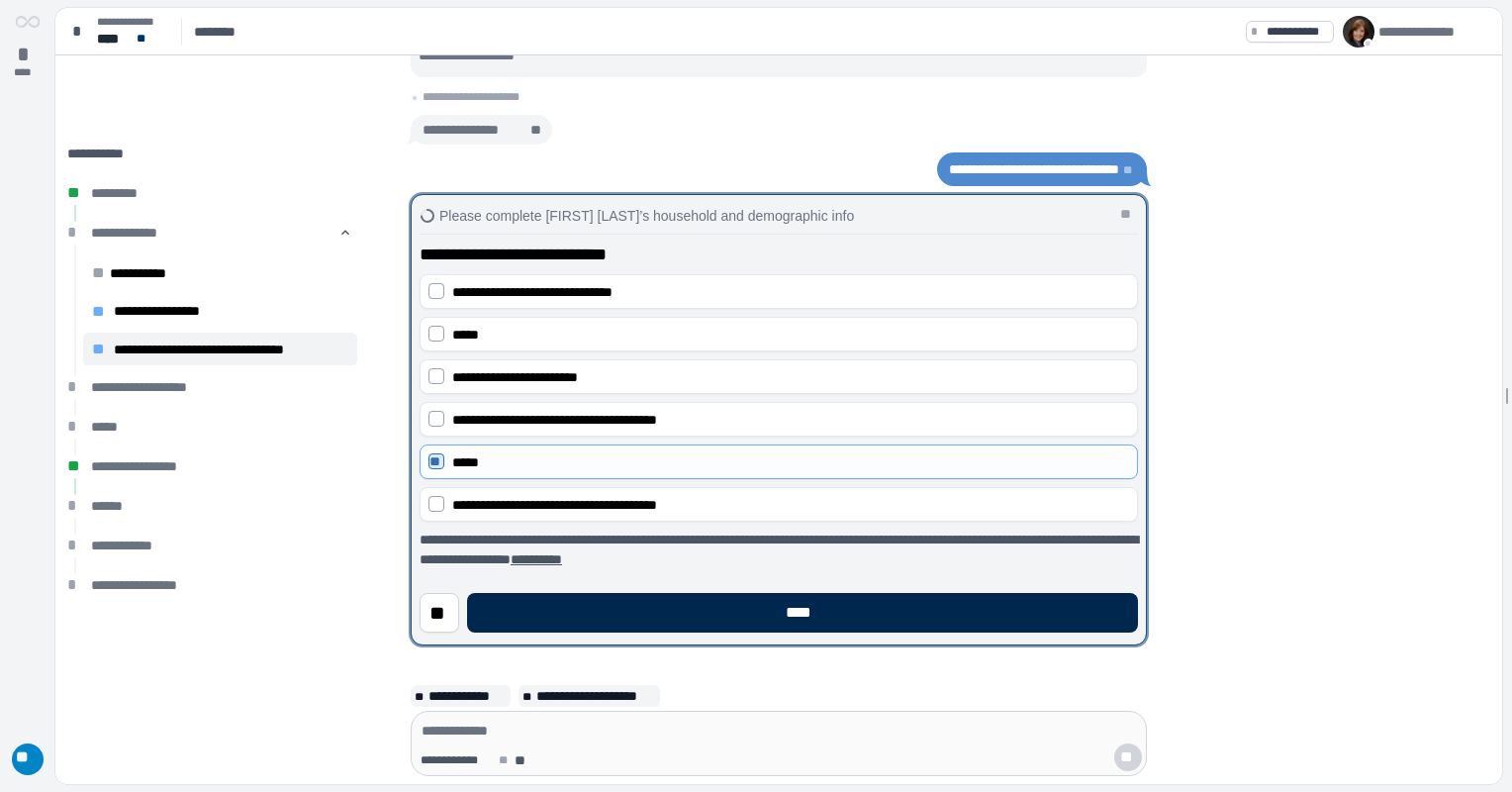 click on "****" at bounding box center (803, 613) 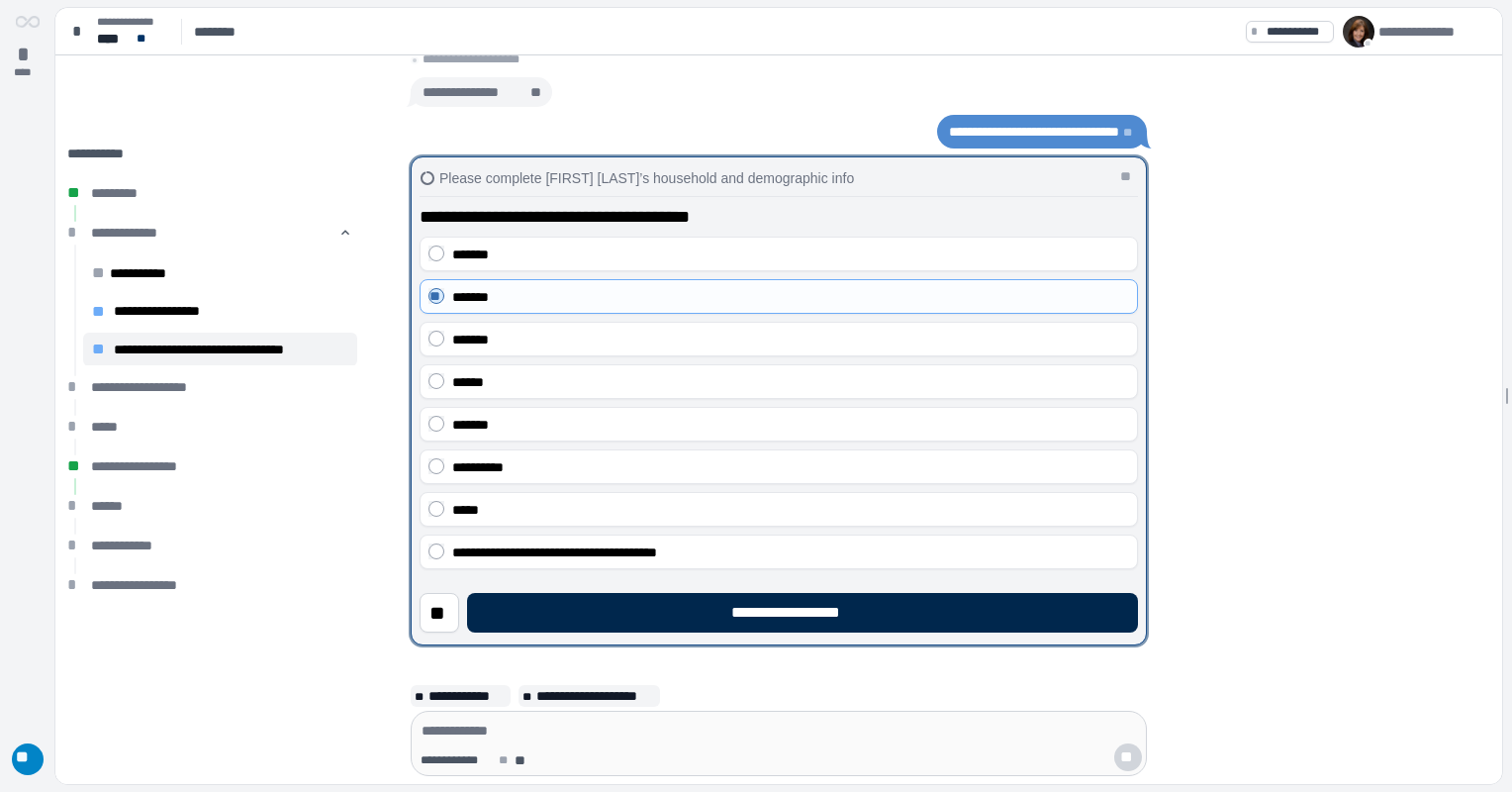 click on "**********" at bounding box center [803, 613] 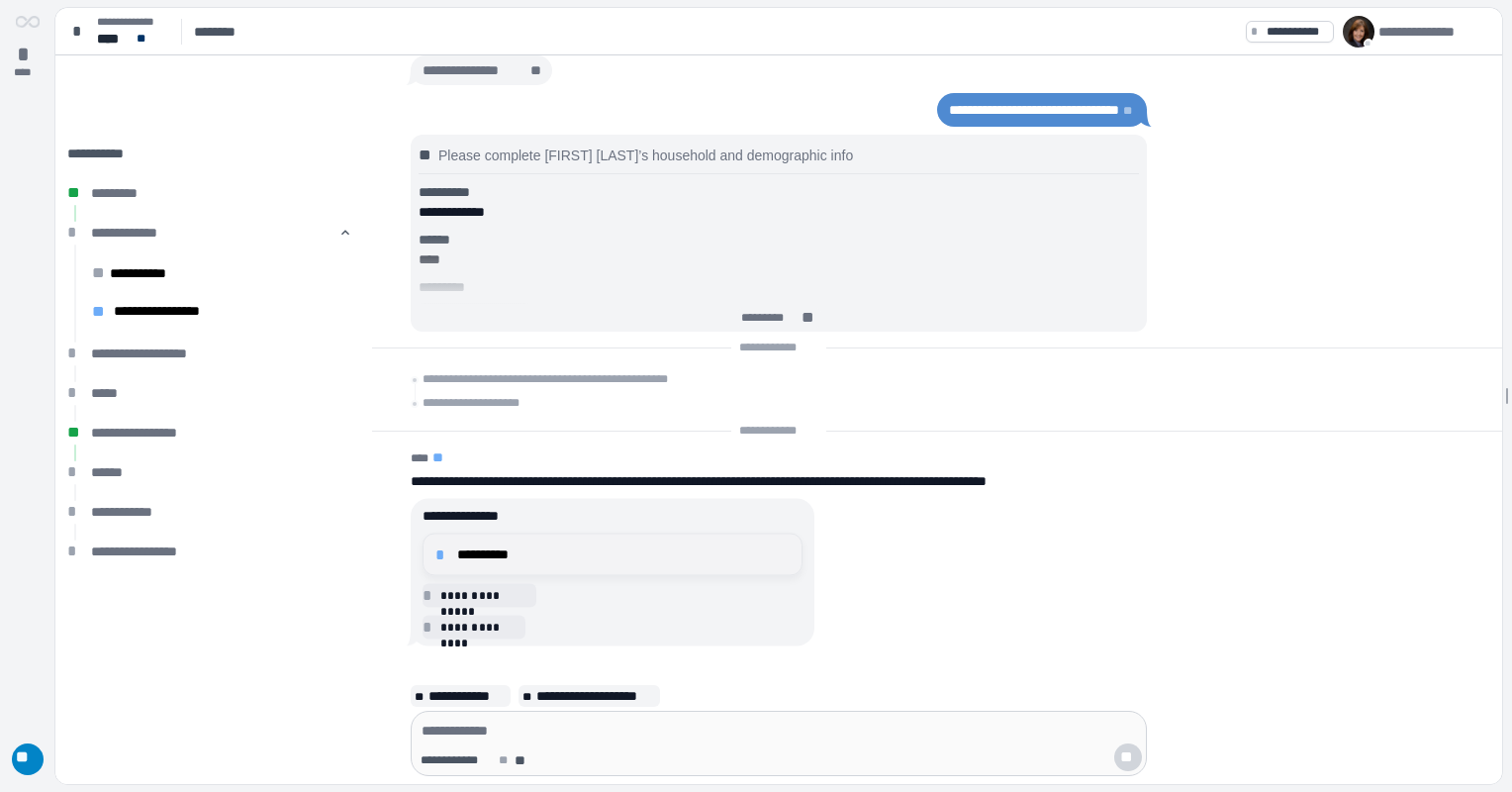 click on "**********" at bounding box center [623, 554] 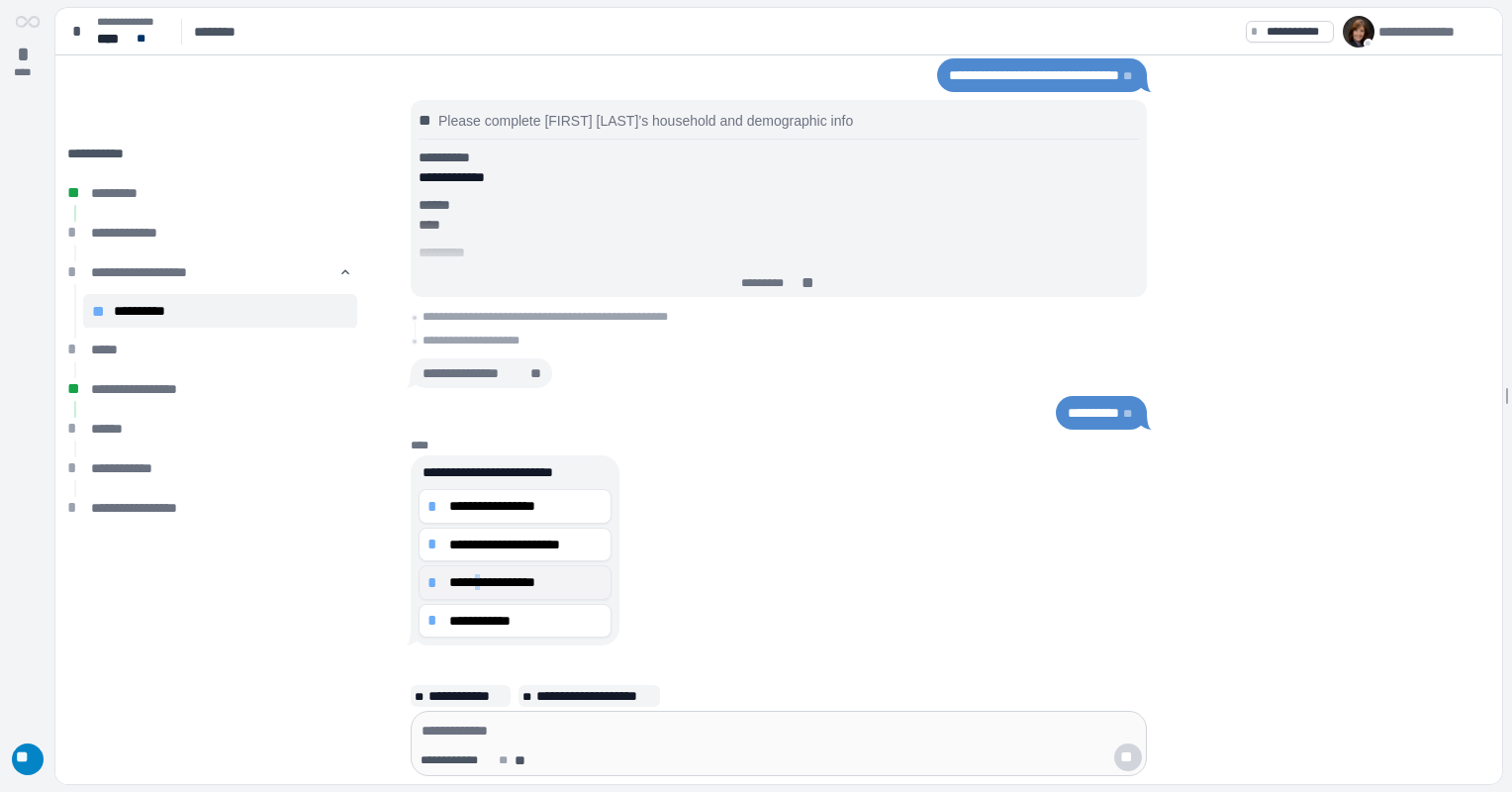 click on "**********" at bounding box center (525, 582) 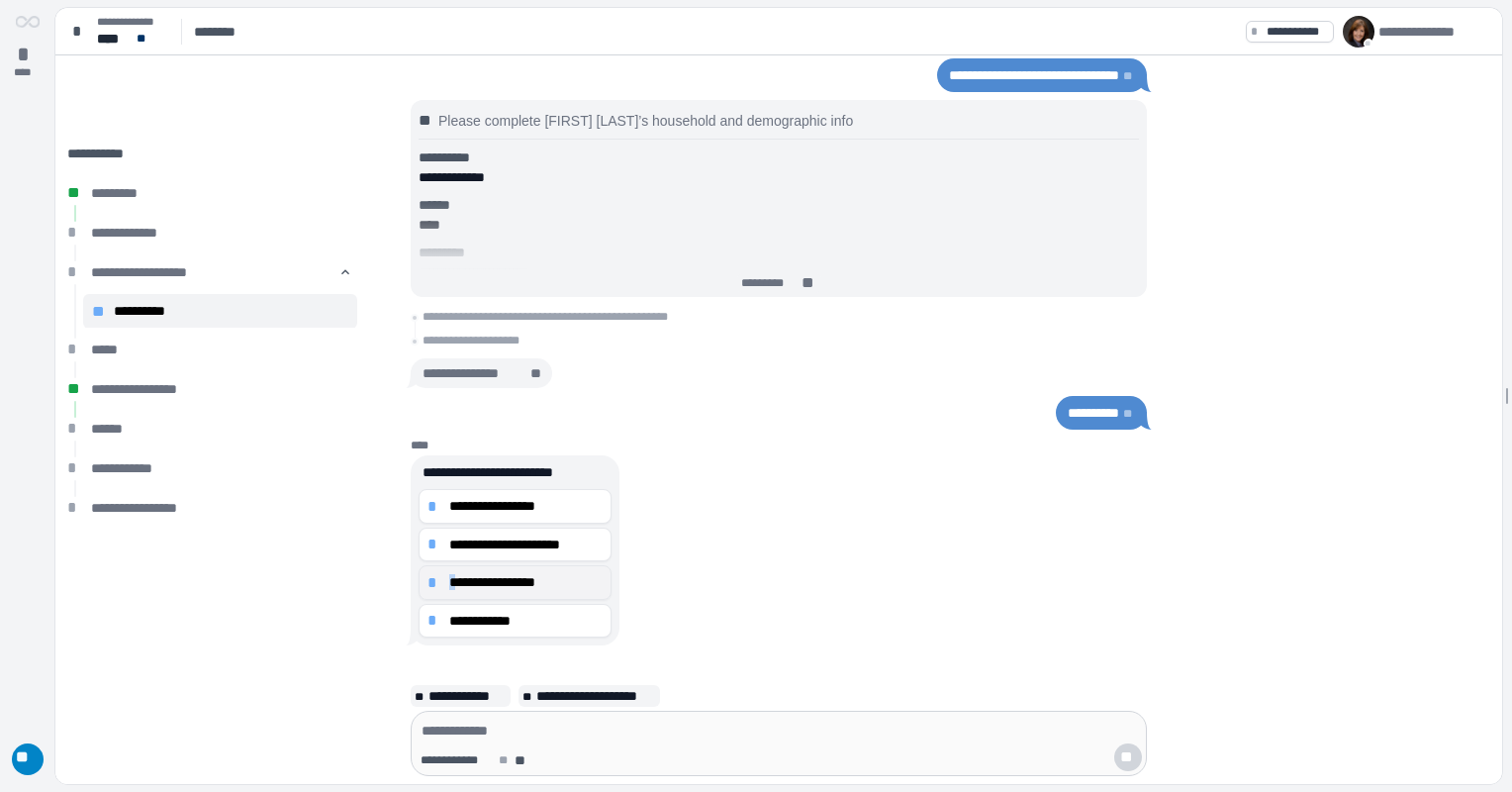 click on "**********" at bounding box center [525, 582] 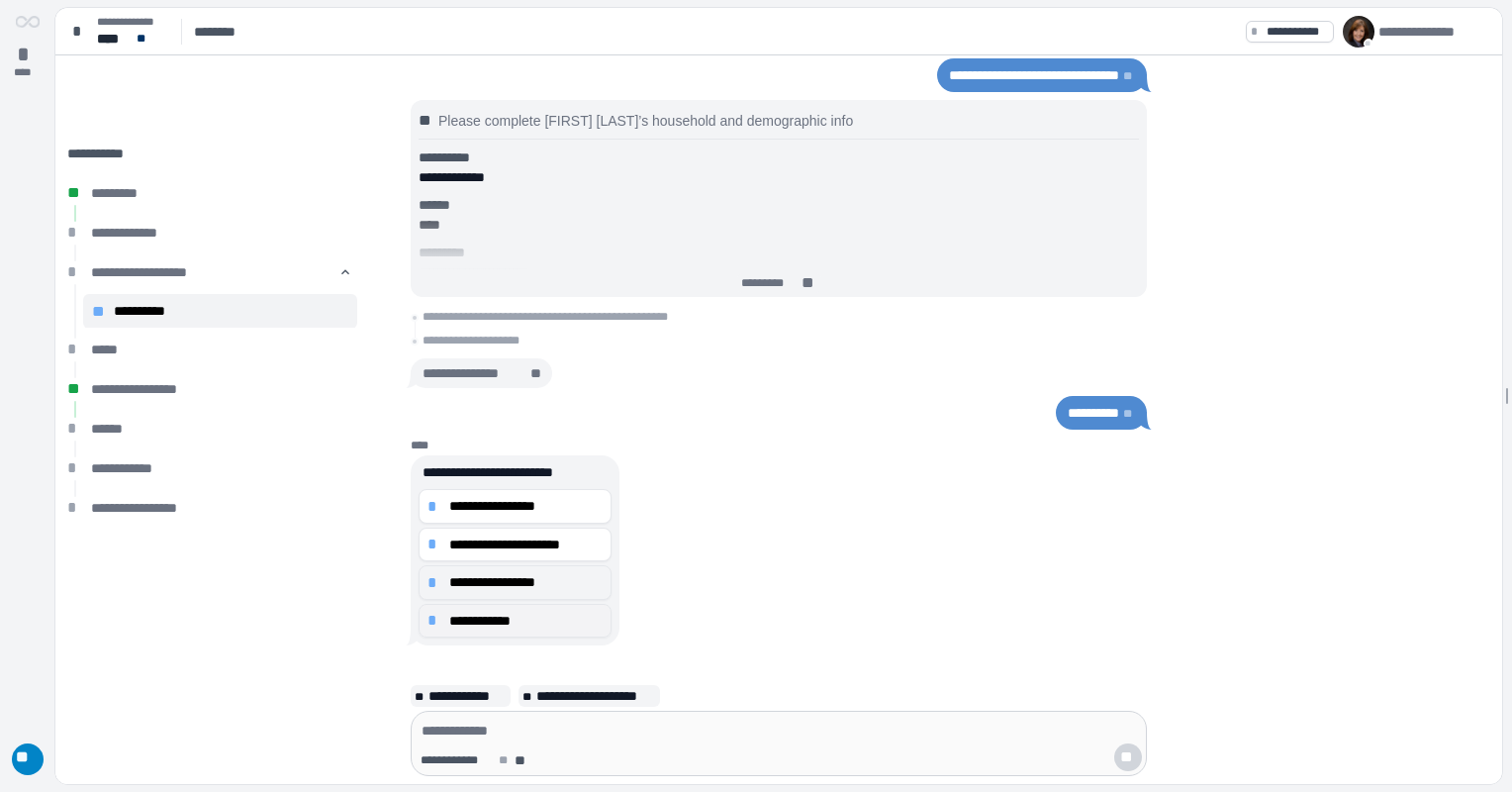 click on "**********" at bounding box center (525, 582) 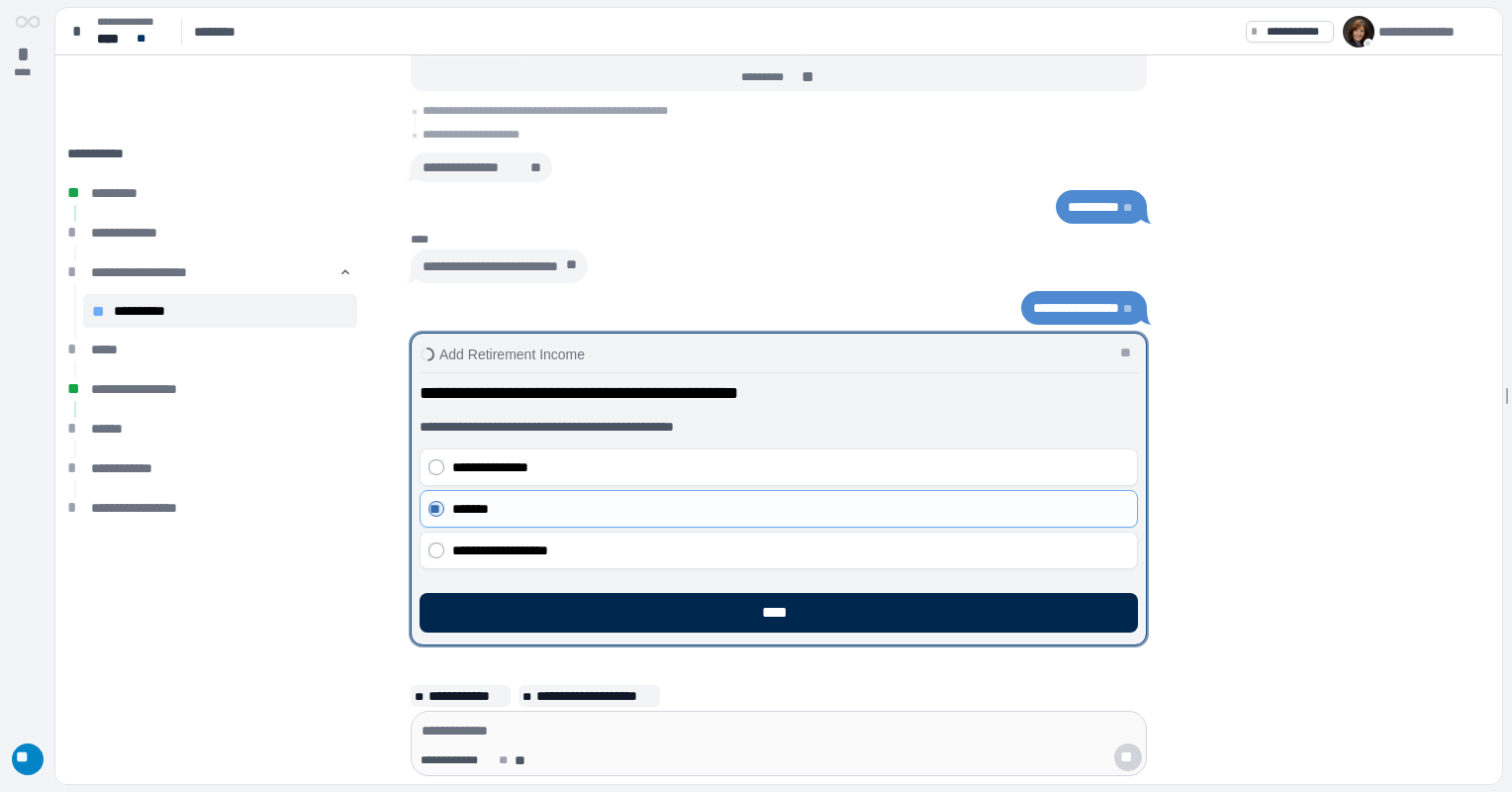 click on "****" at bounding box center [779, 613] 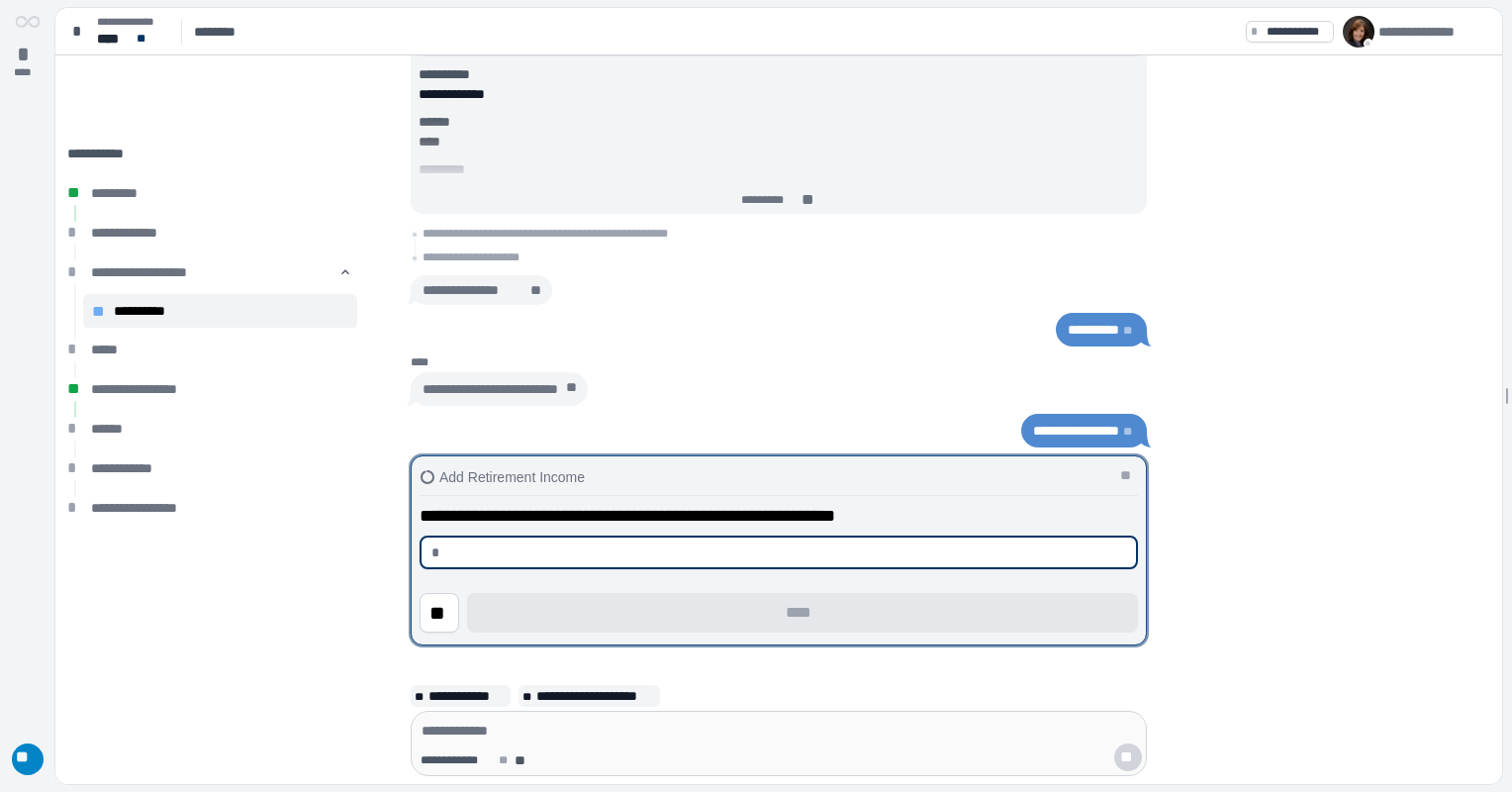 click at bounding box center (787, 552) 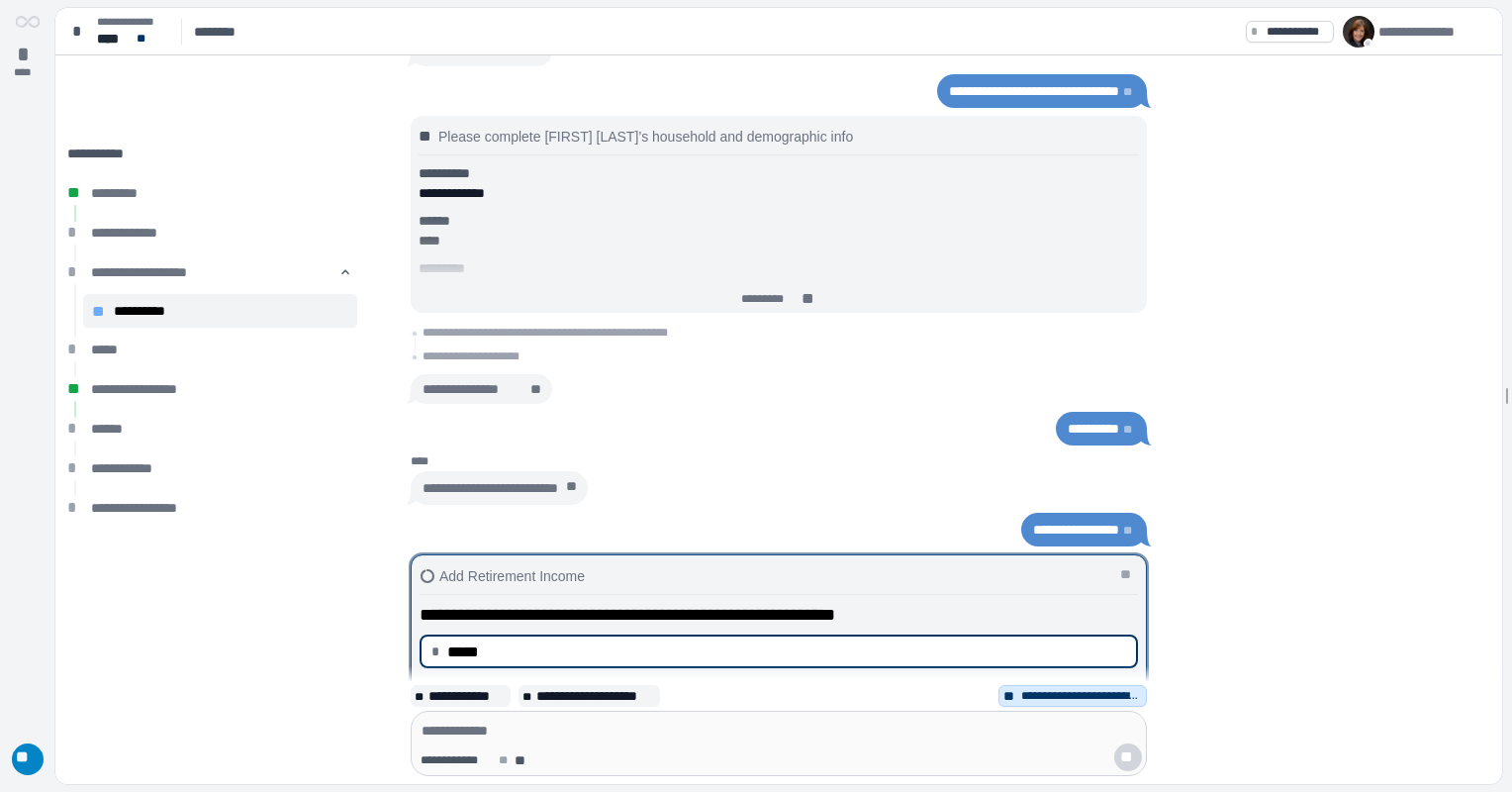scroll, scrollTop: 0, scrollLeft: 0, axis: both 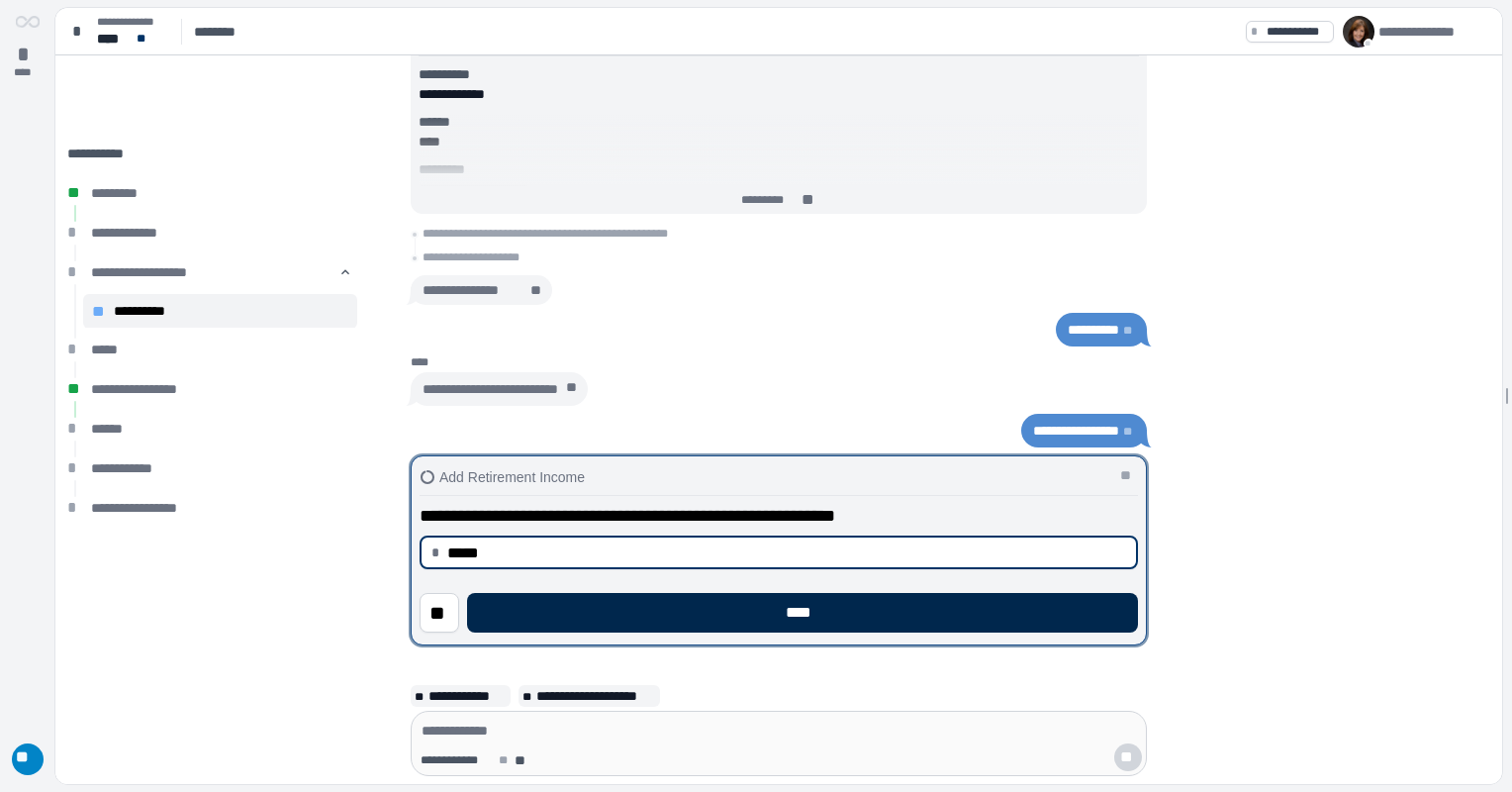 type on "********" 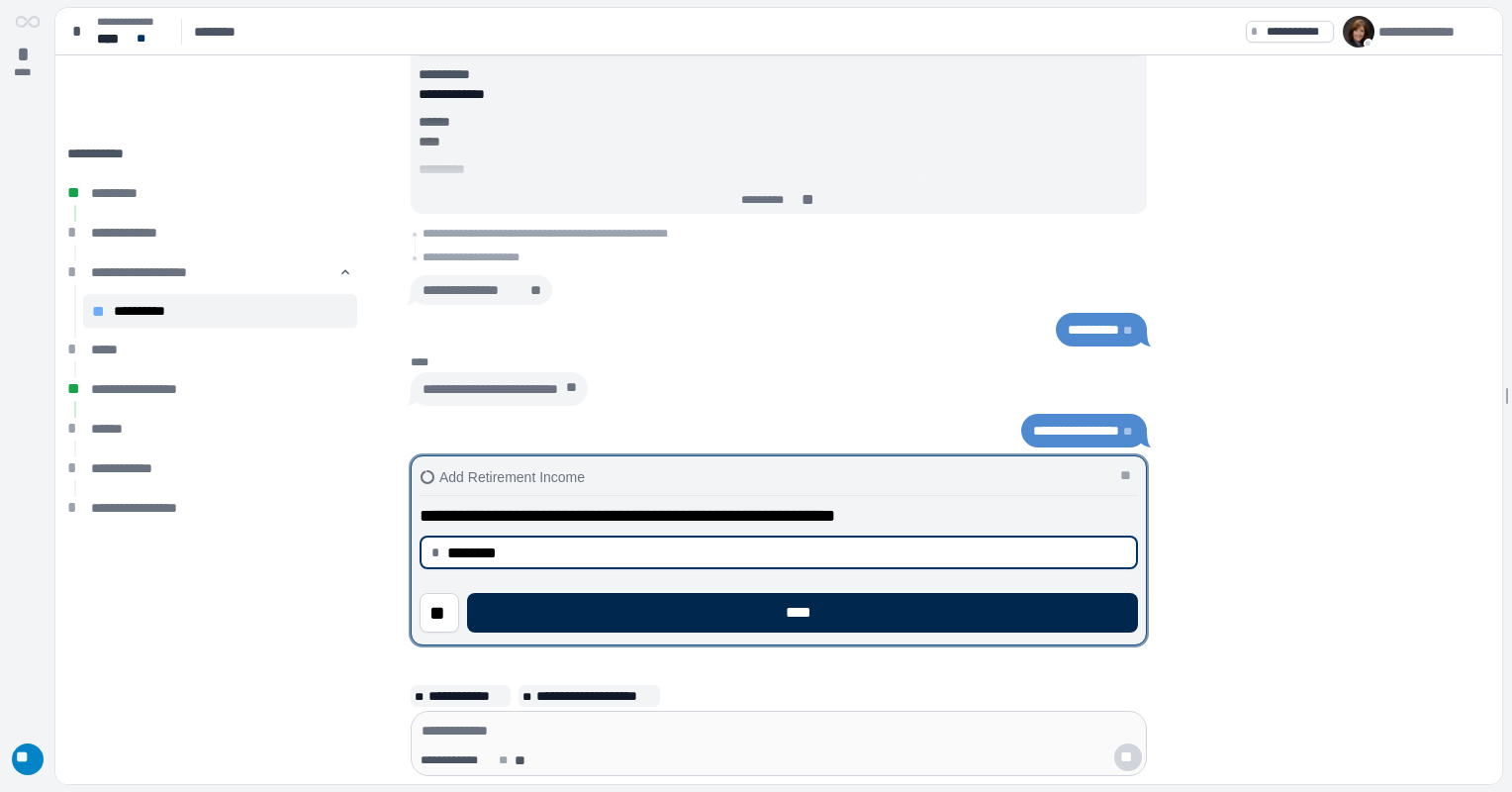 click on "****" at bounding box center (803, 613) 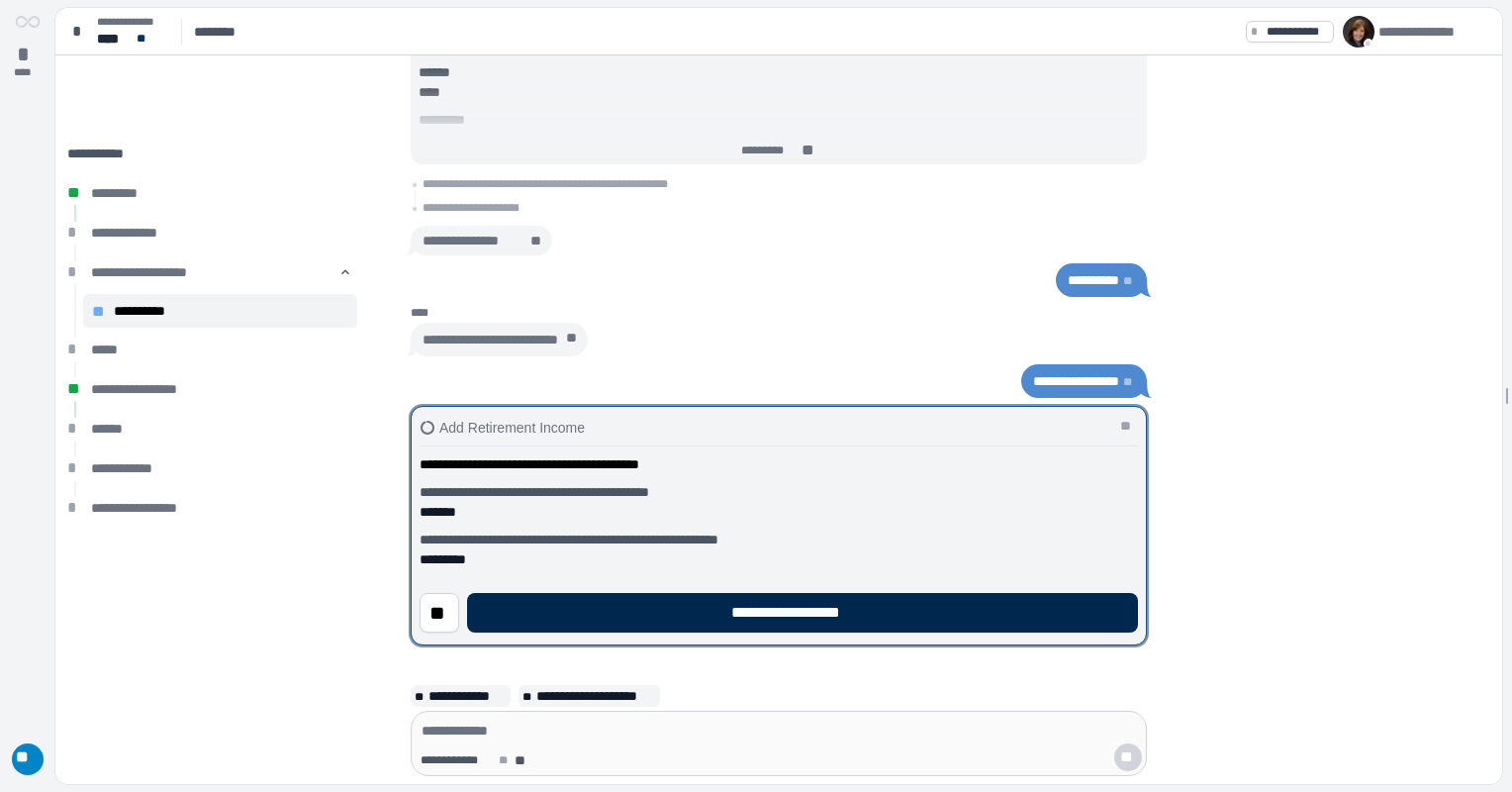 click on "**********" at bounding box center [803, 613] 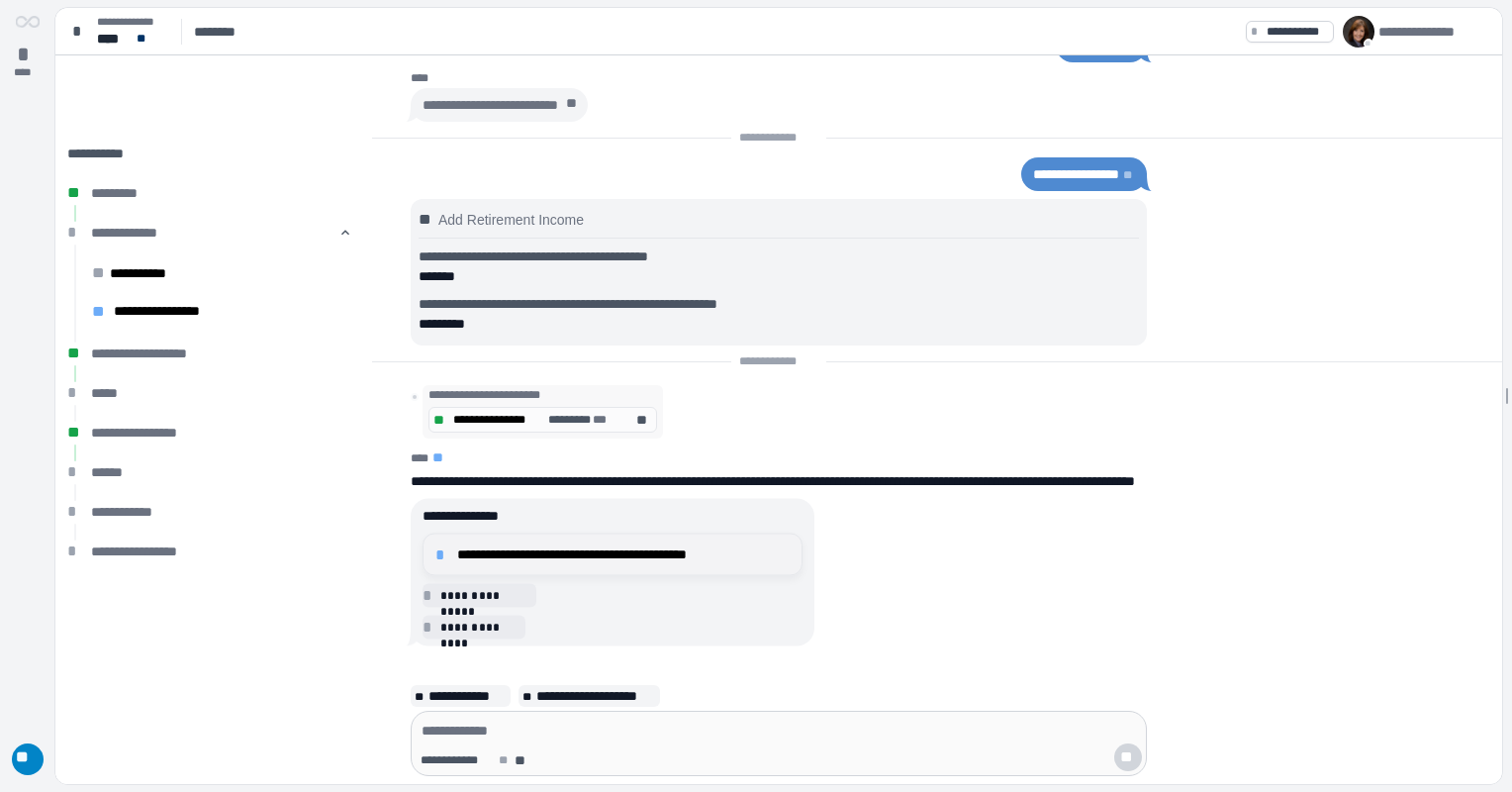 click on "**********" at bounding box center (623, 554) 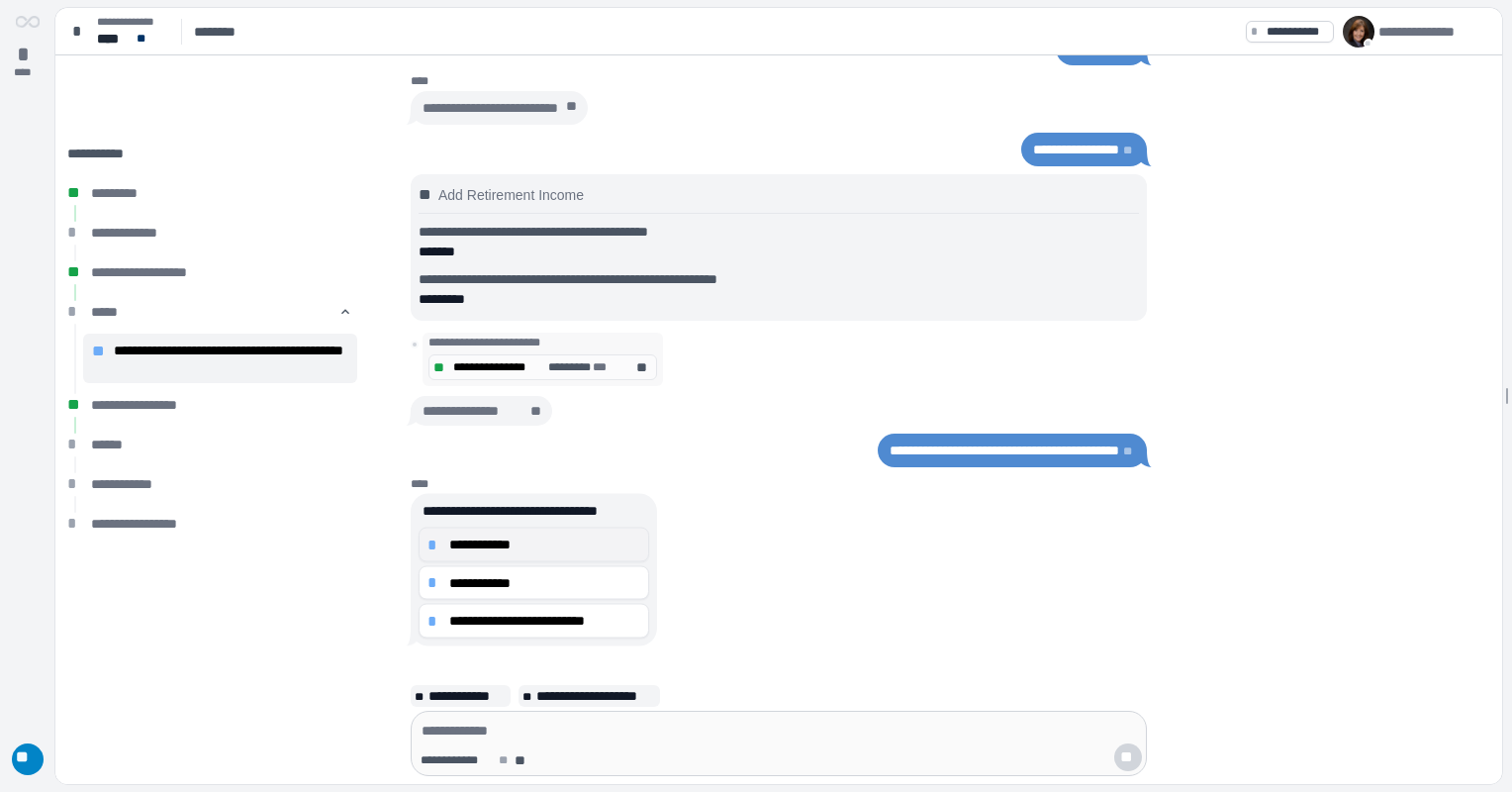 click on "**********" at bounding box center (544, 544) 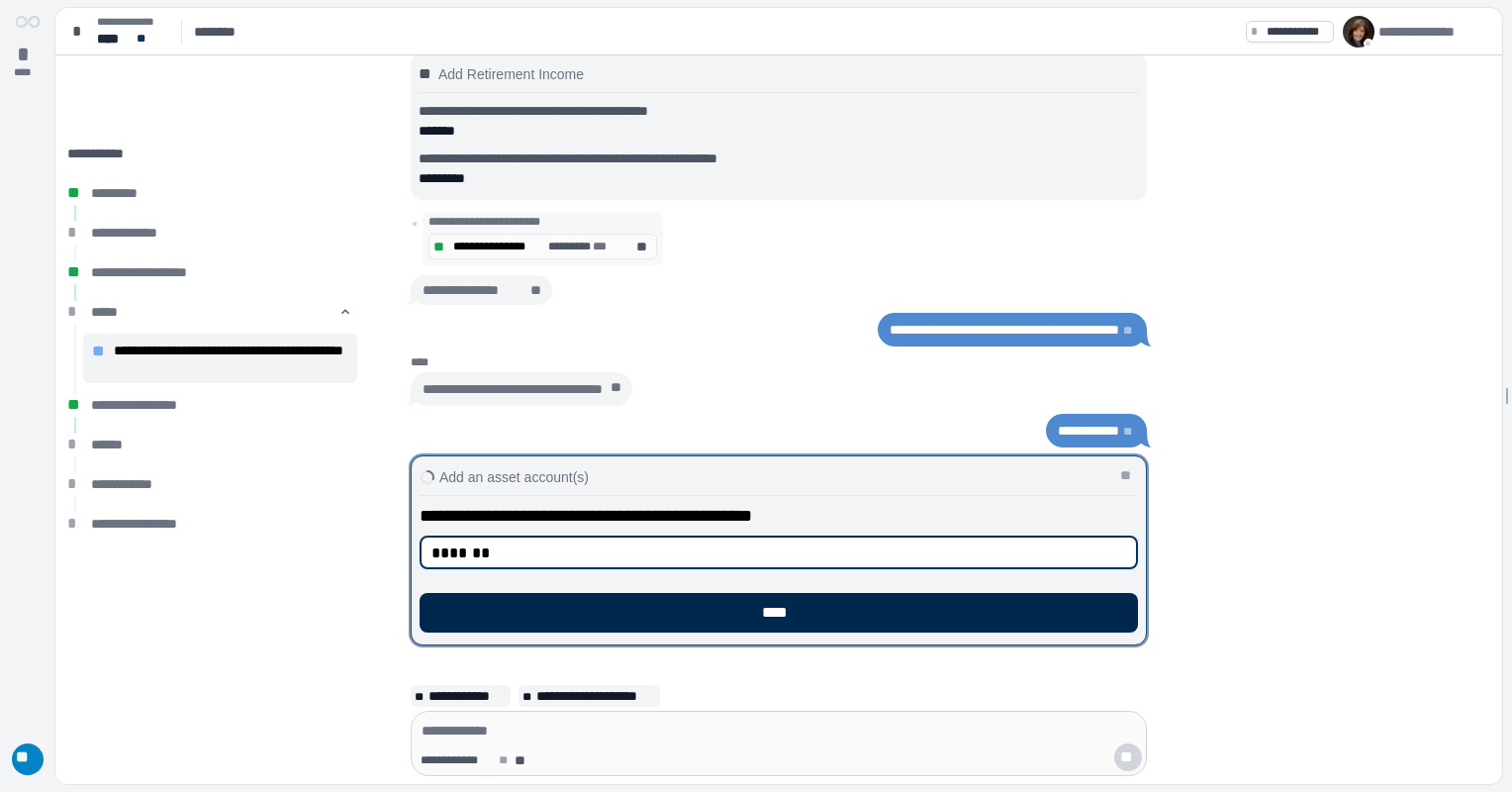 type on "*******" 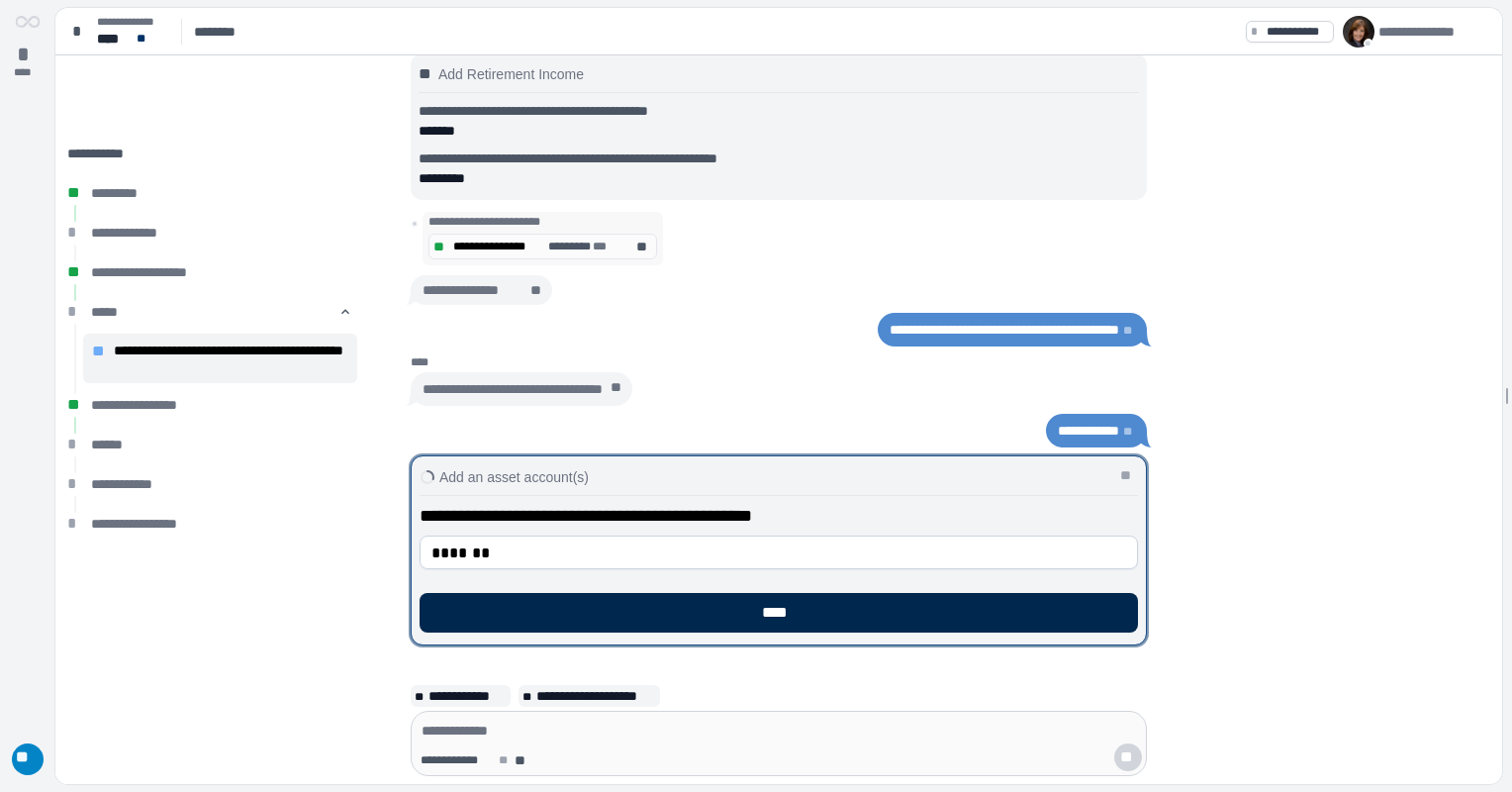 click on "****" at bounding box center (779, 613) 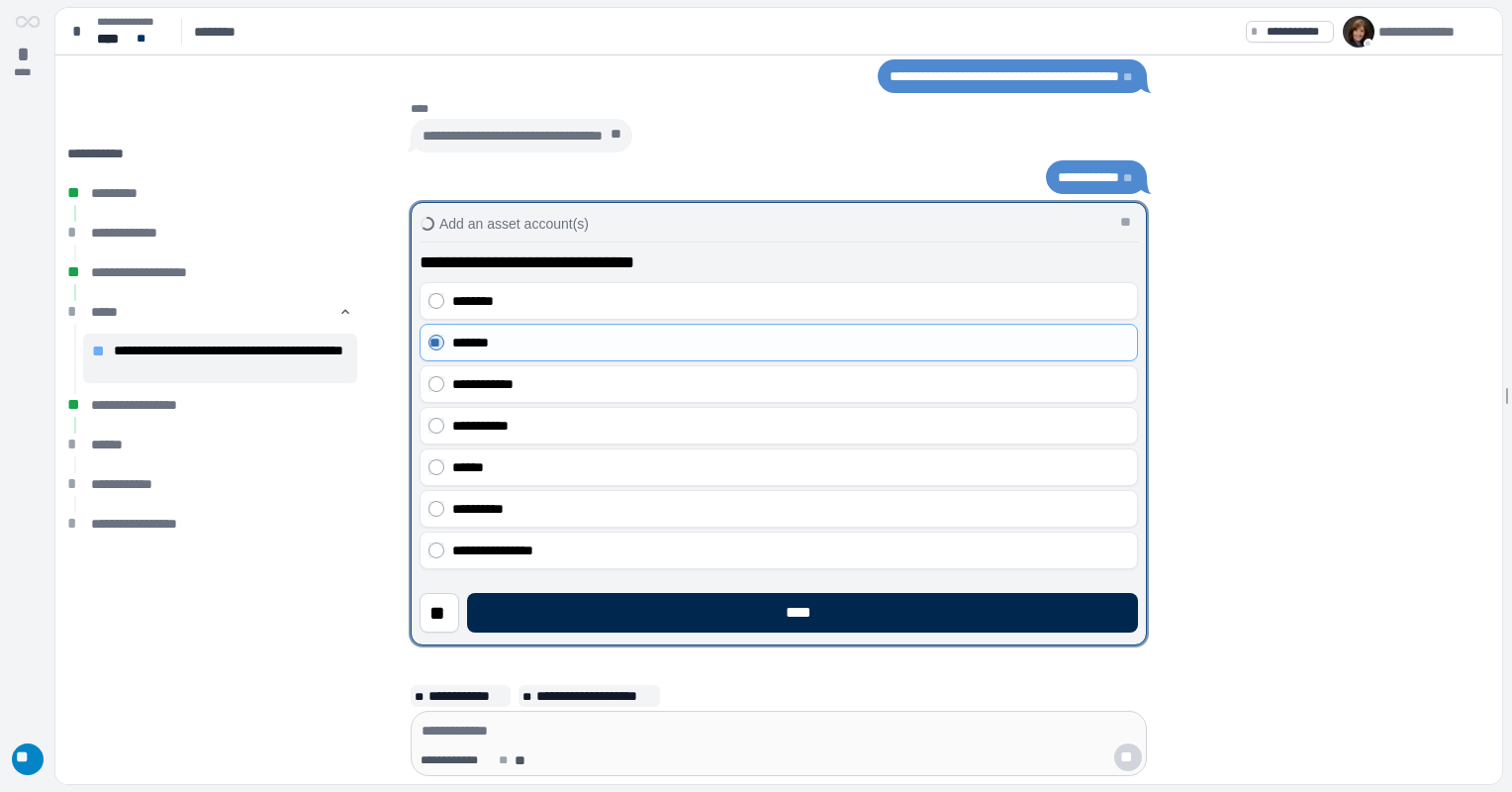 click on "****" at bounding box center (803, 613) 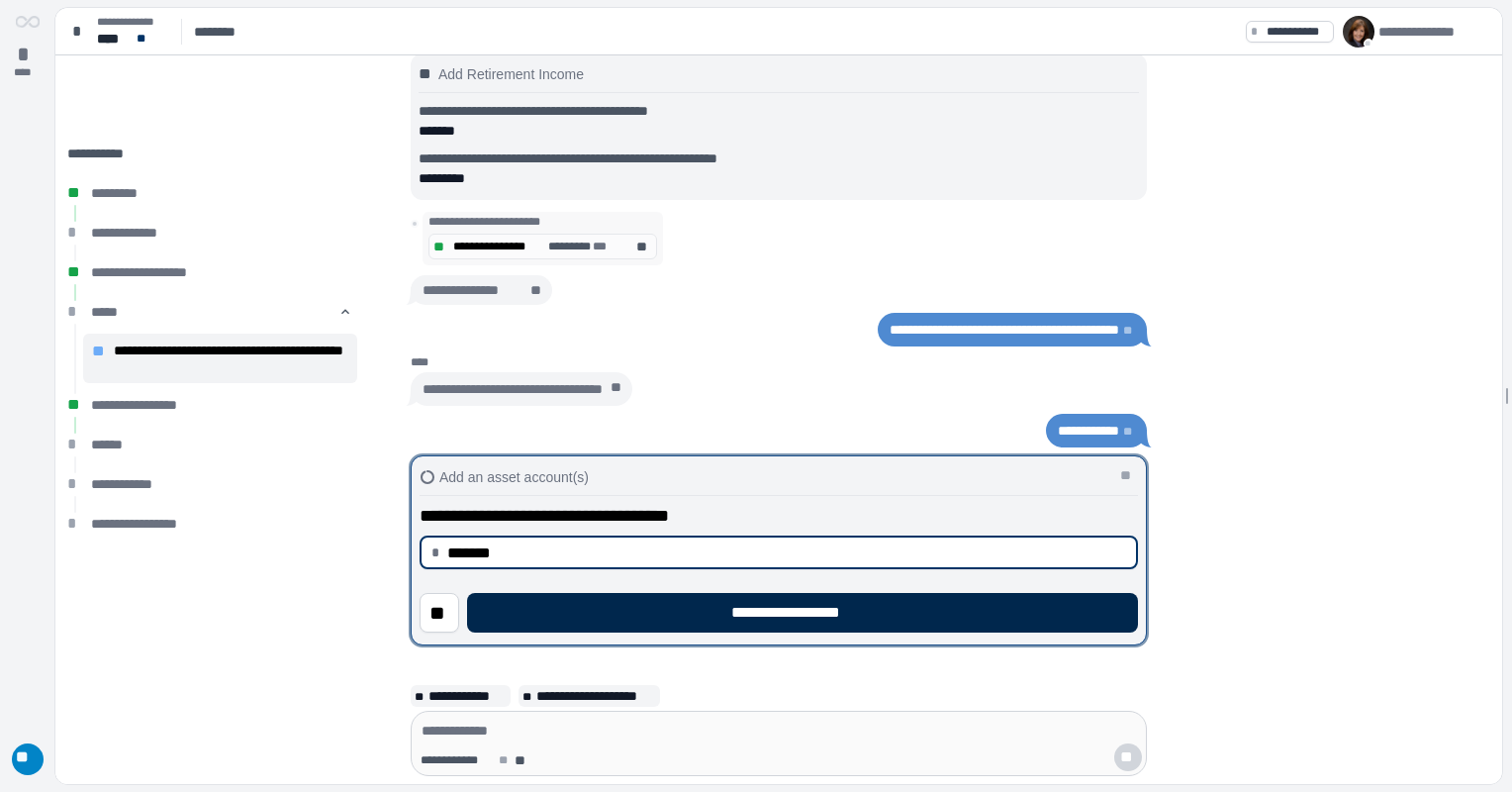 type on "**********" 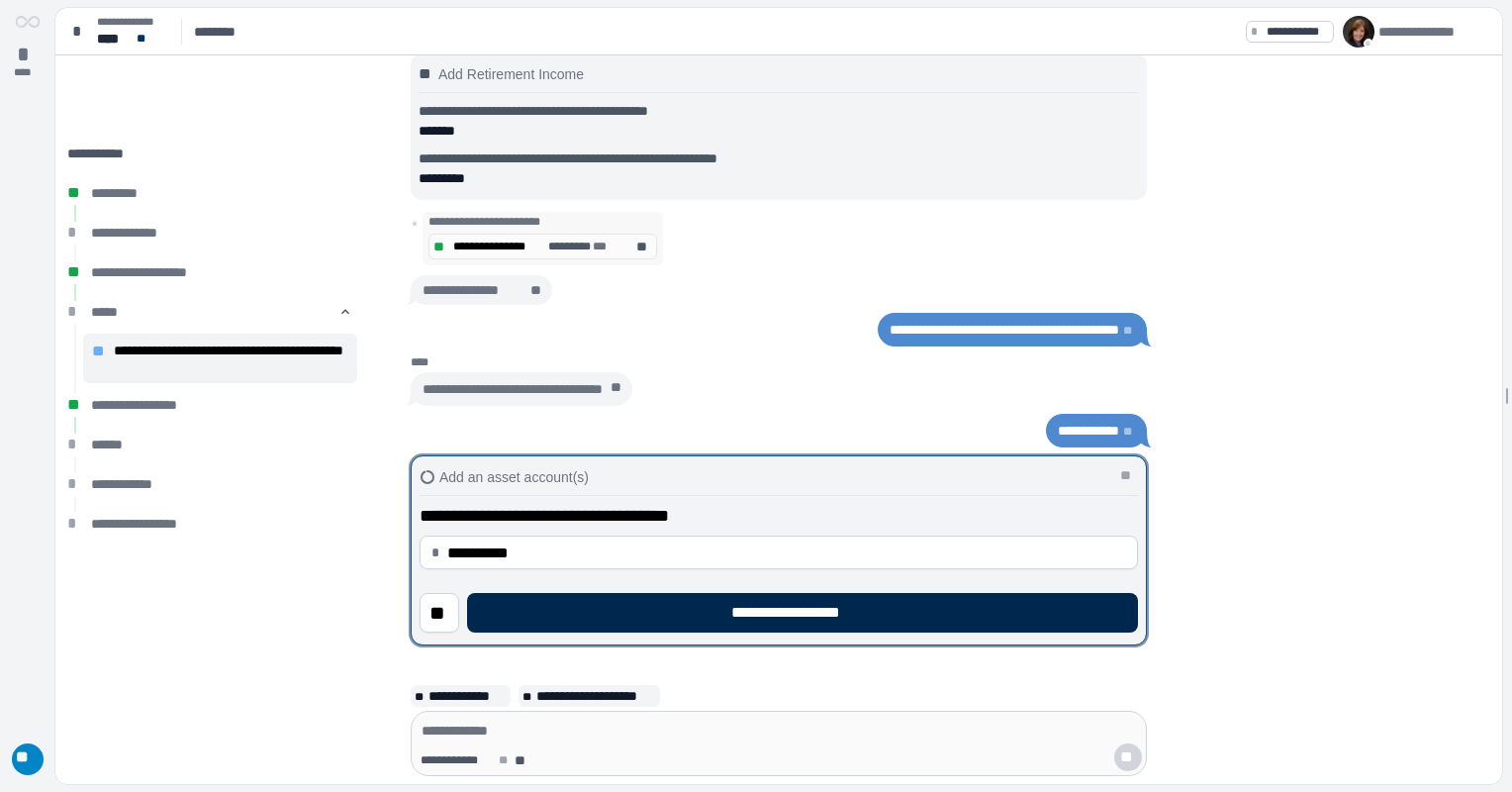 click on "**********" at bounding box center [803, 613] 